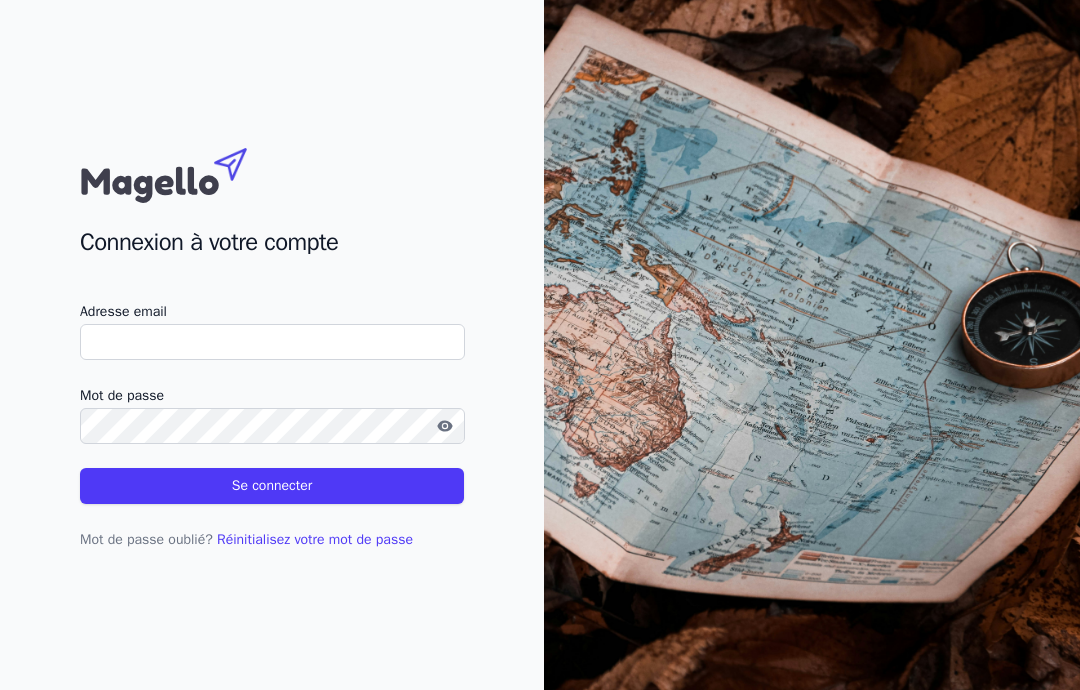 scroll, scrollTop: 0, scrollLeft: 0, axis: both 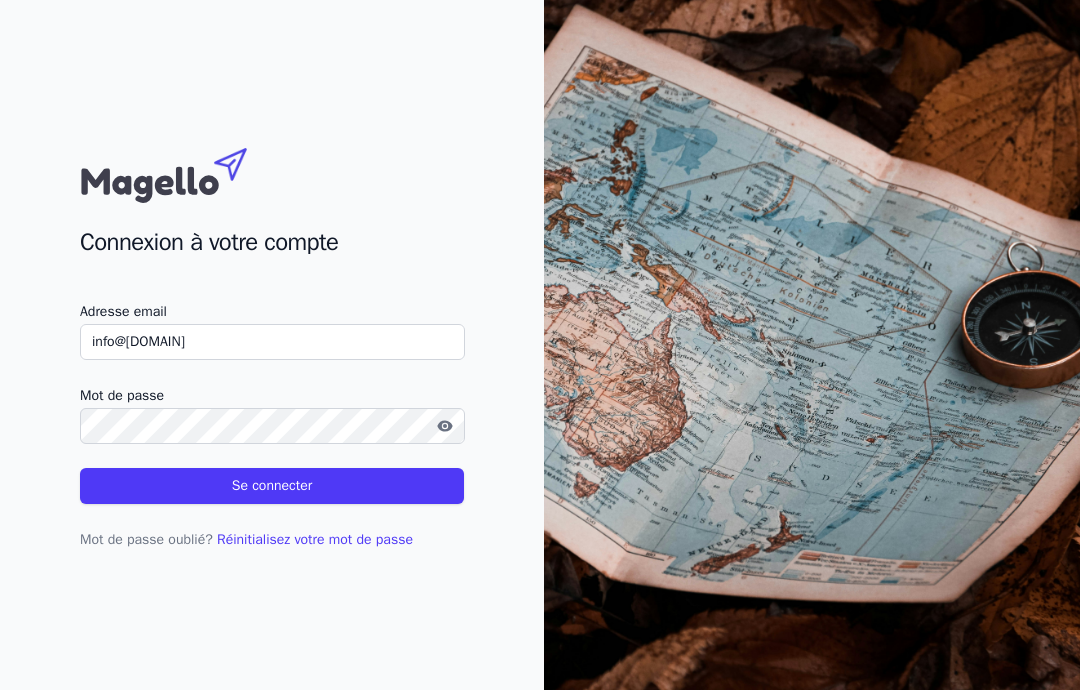 click on "Se connecter" at bounding box center (272, 486) 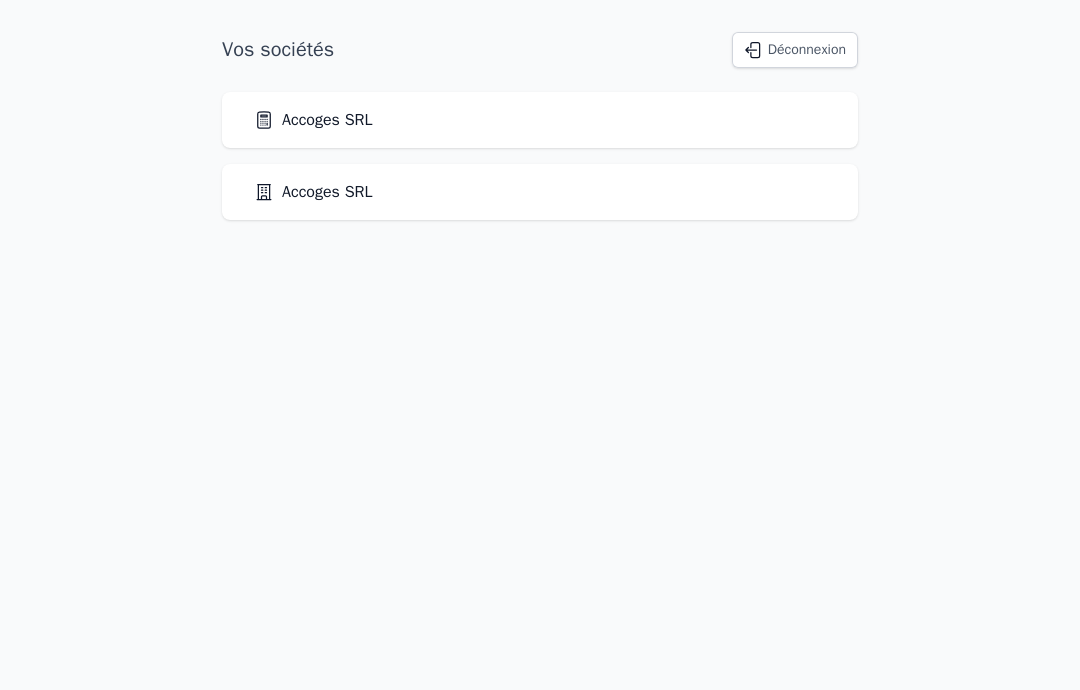 click on "Accoges SRL" at bounding box center (540, 192) 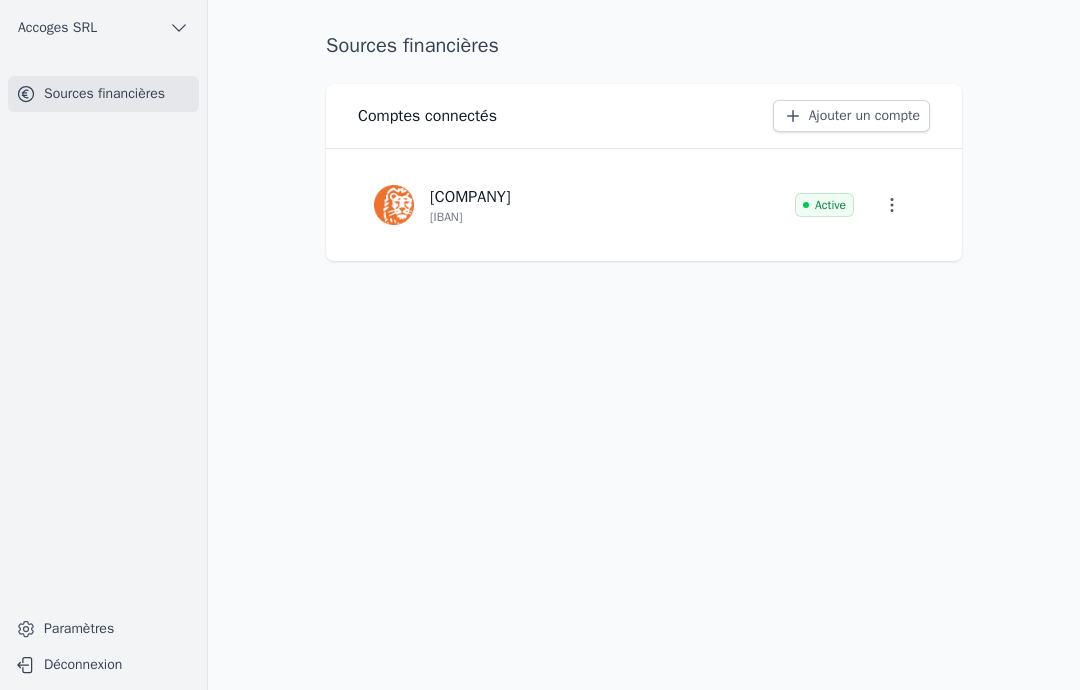 click 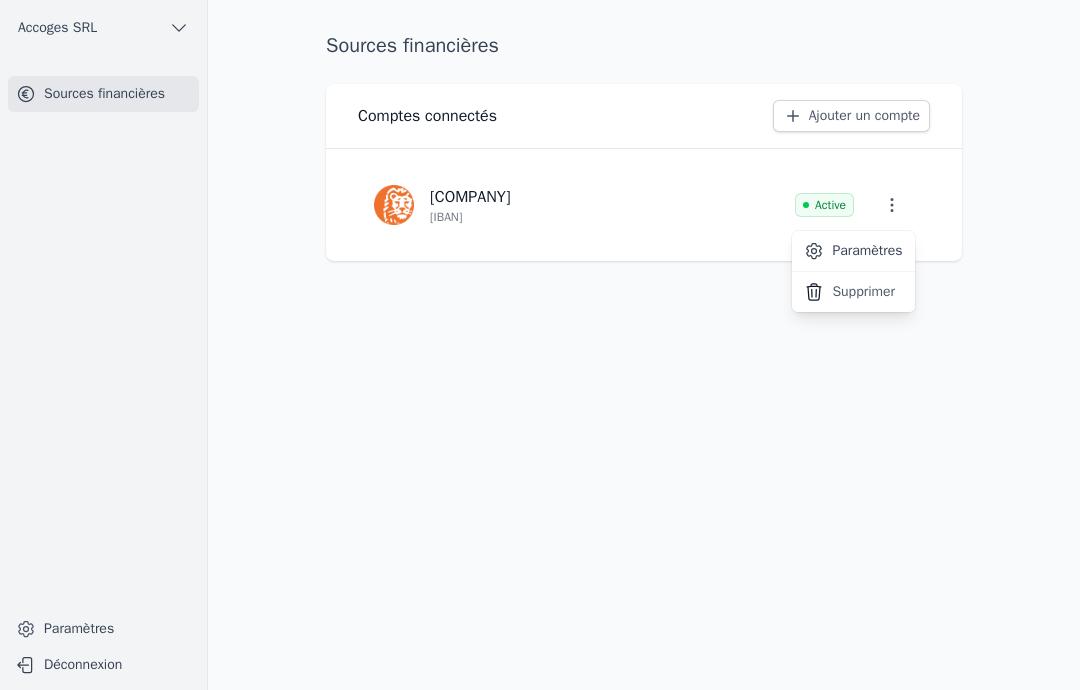 click at bounding box center (540, 345) 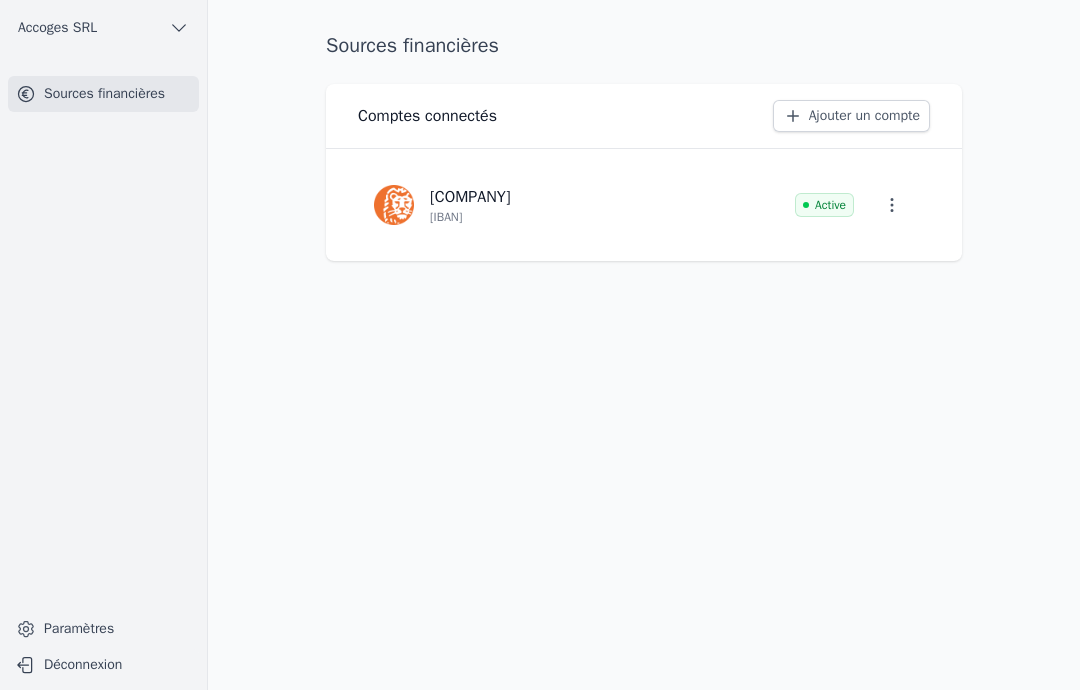 click on "[IBAN]" at bounding box center [446, 217] 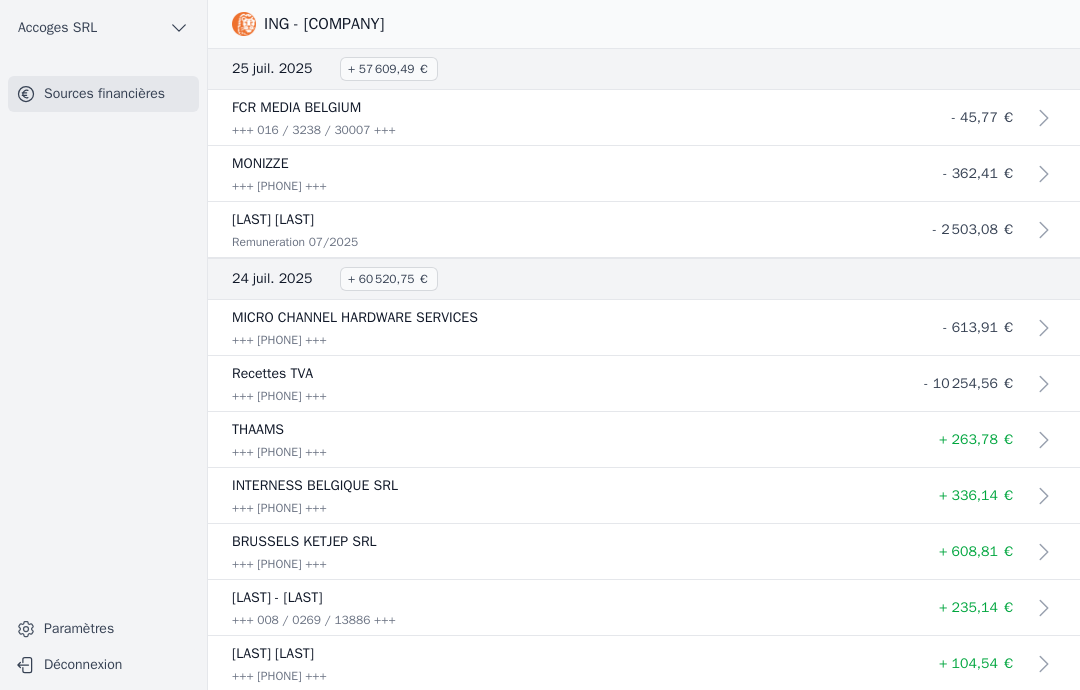 scroll, scrollTop: 0, scrollLeft: 0, axis: both 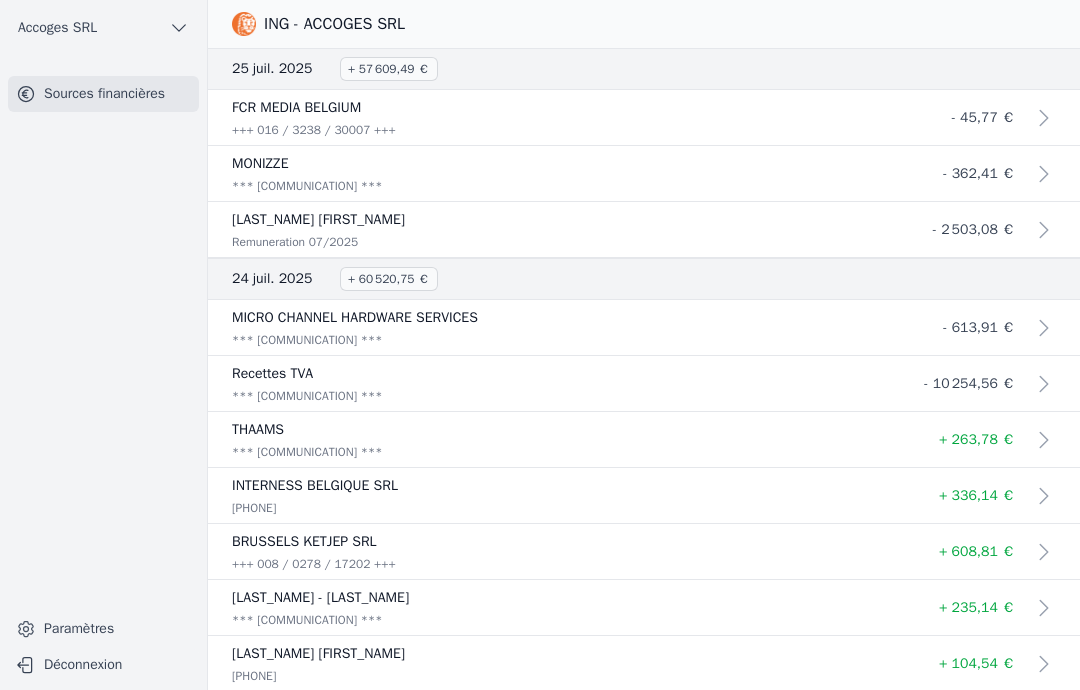click on "Sources financières" at bounding box center [103, 94] 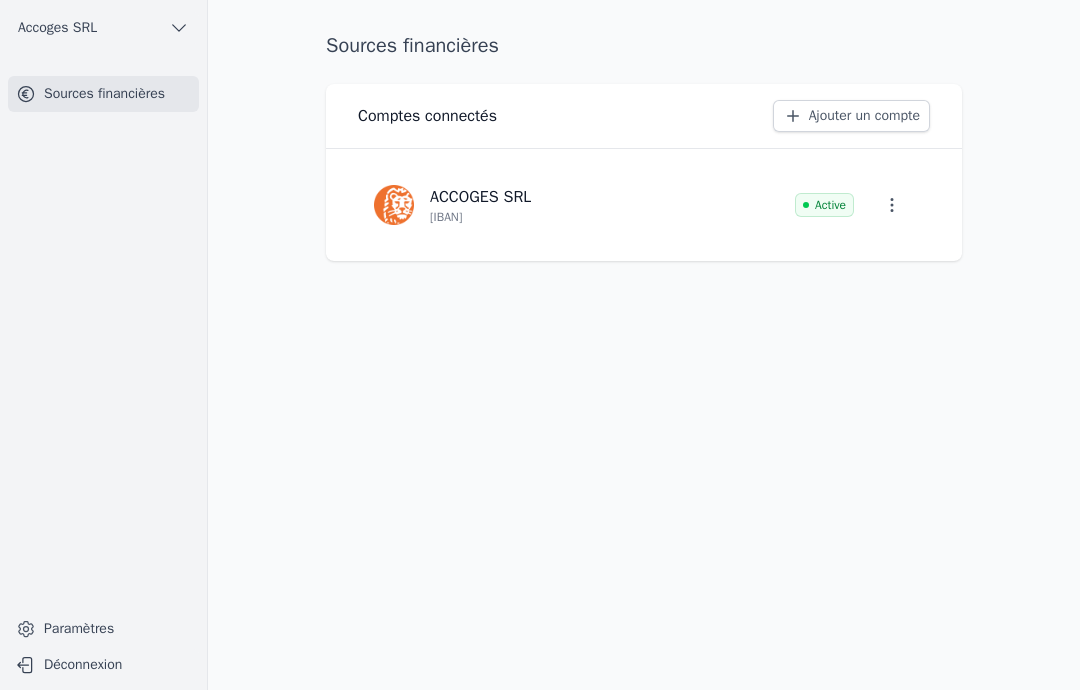 click 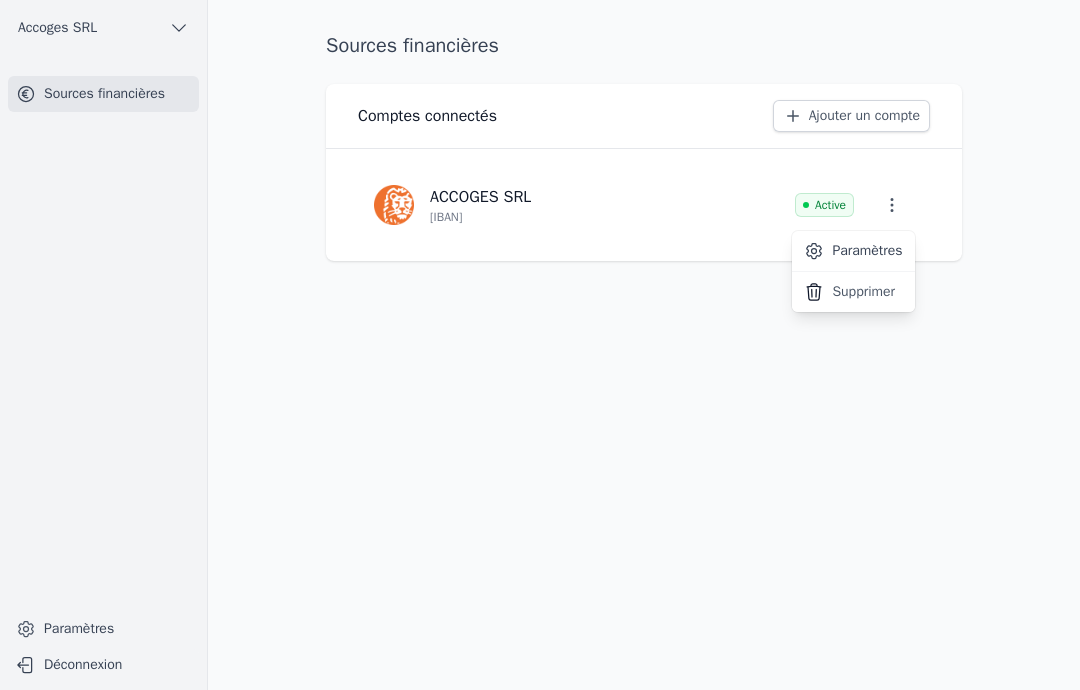 click on "Paramètres" at bounding box center [853, 251] 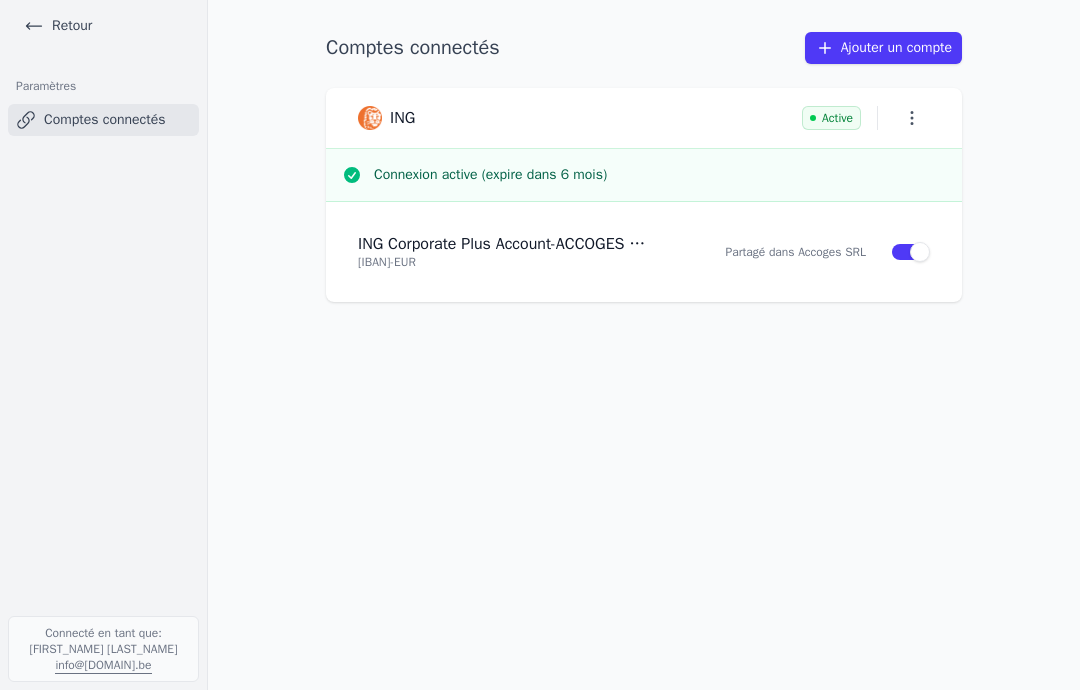 click on "ING Corporate Plus Account
-
ACCOGES SRL" at bounding box center (504, 244) 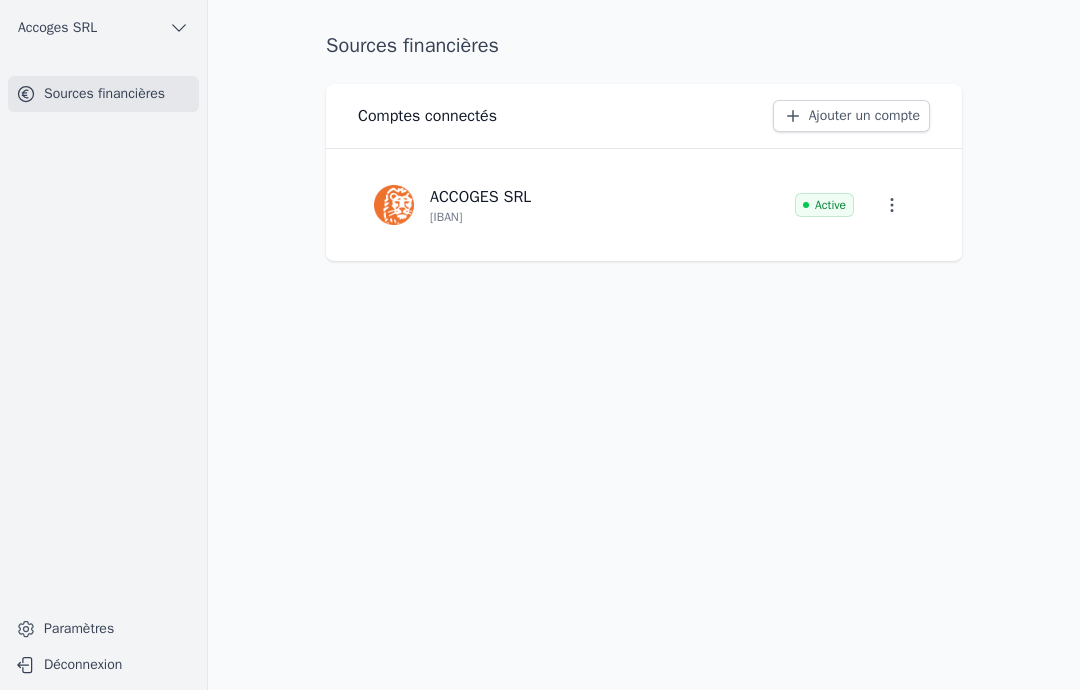 click at bounding box center [394, 205] 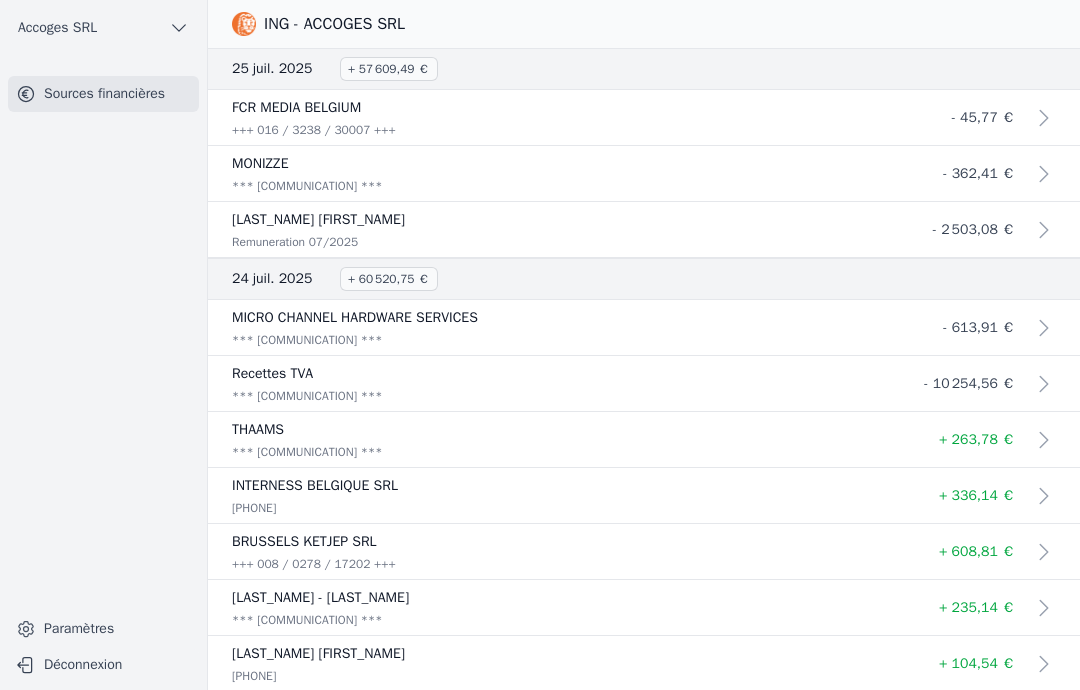 click on "Accoges SRL" at bounding box center (103, 28) 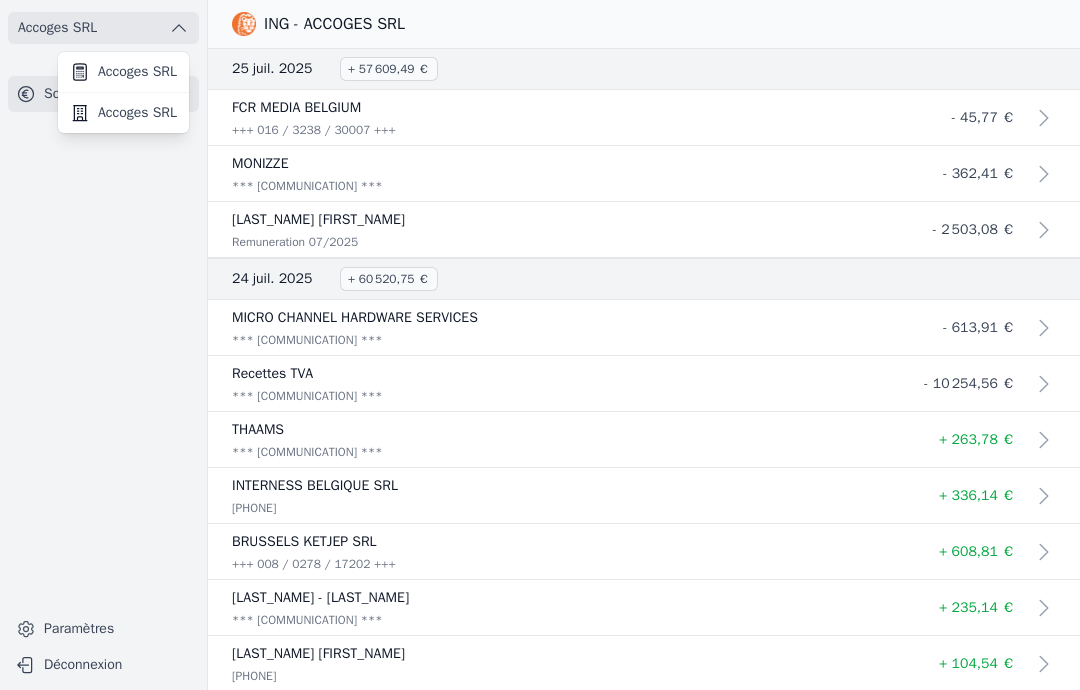 click 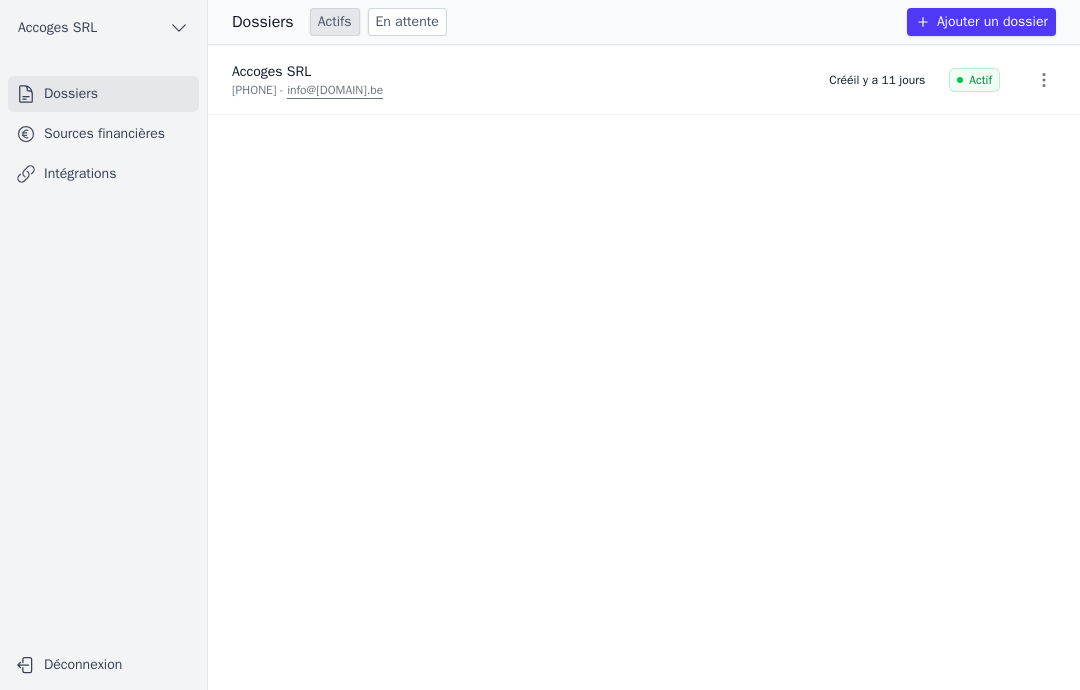 click on "Accoges SRL
[PHONE] -   info@[DOMAIN].be
Créé
il y a 11 jours
Actif" 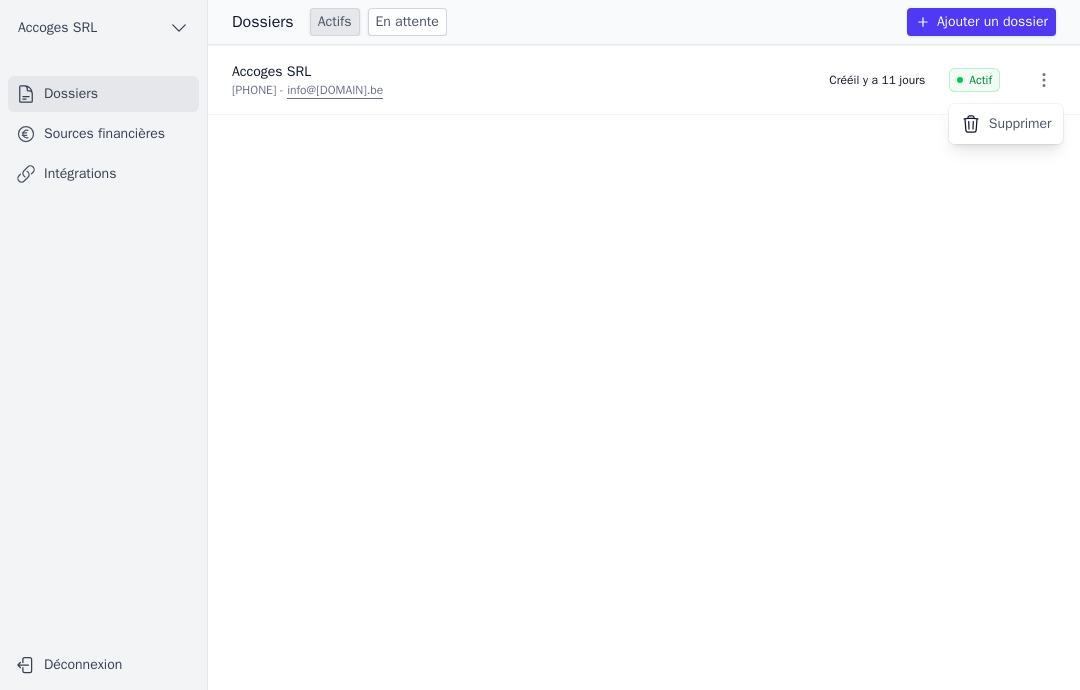click at bounding box center [540, 345] 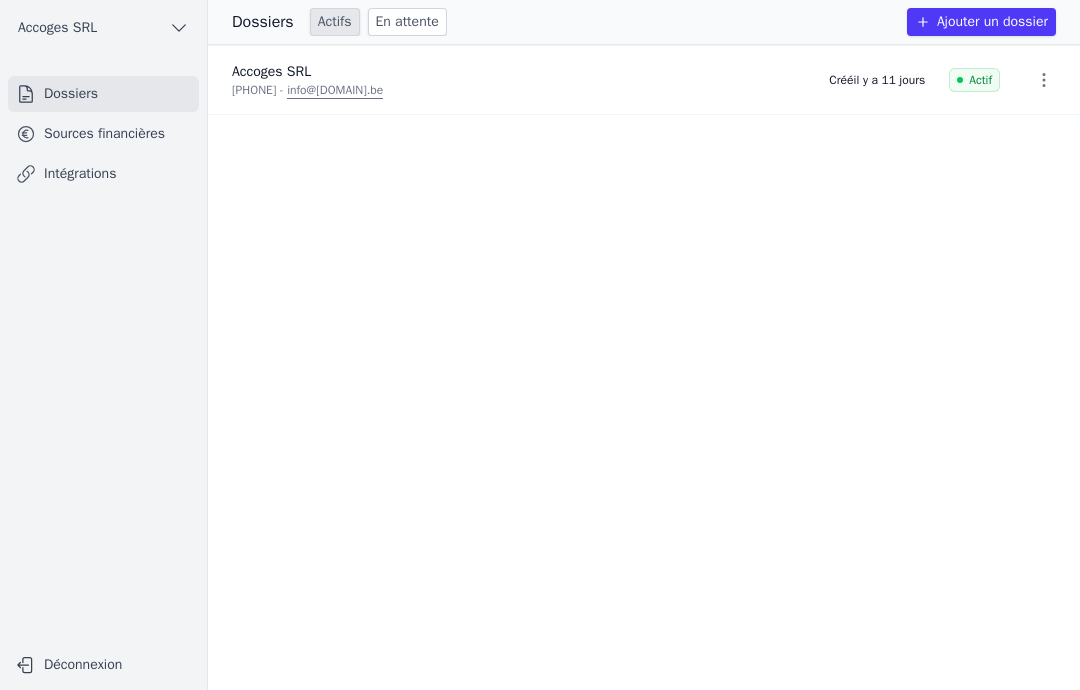 click on "Créé
il y a 11 jours" at bounding box center [877, 80] 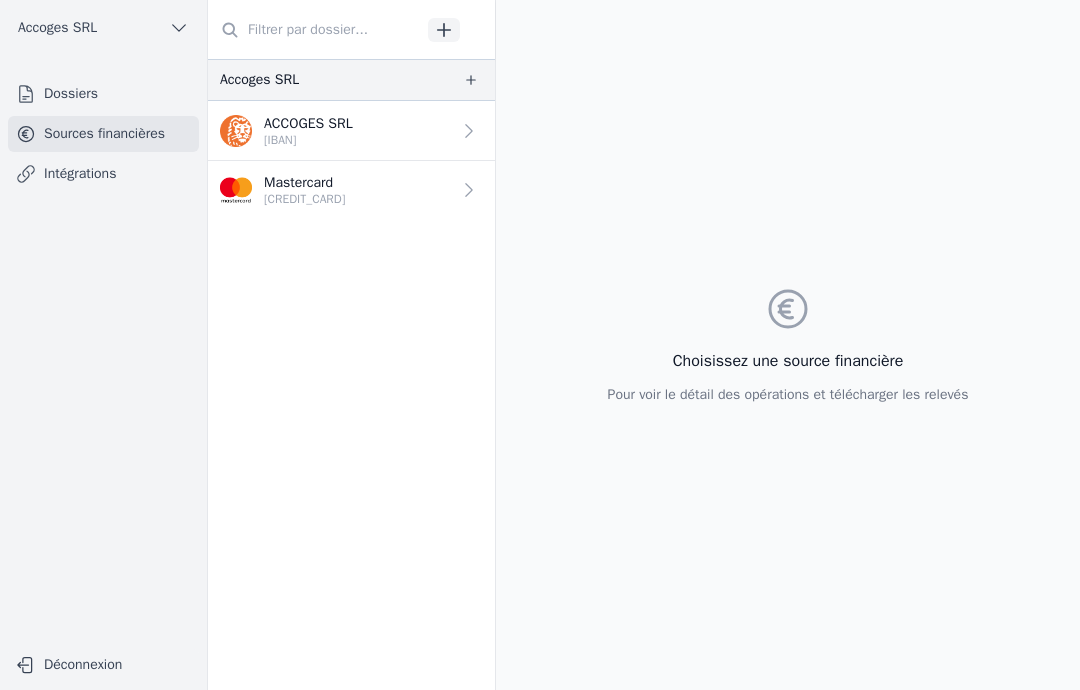 click on "ACCOGES SRL
[IBAN]" at bounding box center (351, 131) 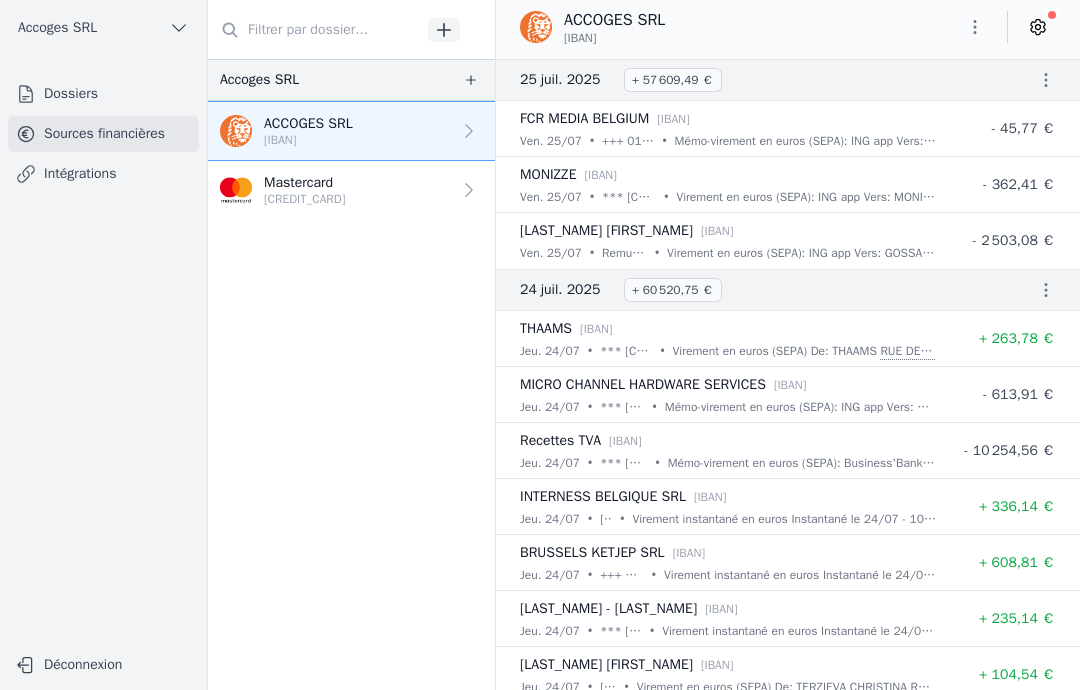 click 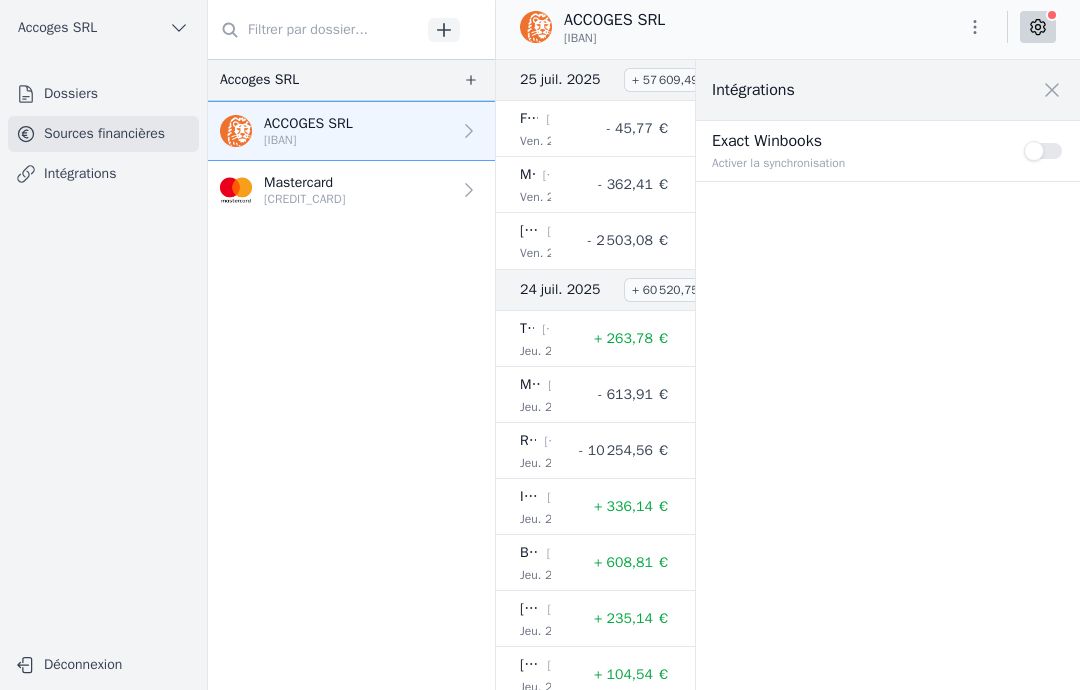 click at bounding box center [1052, 90] 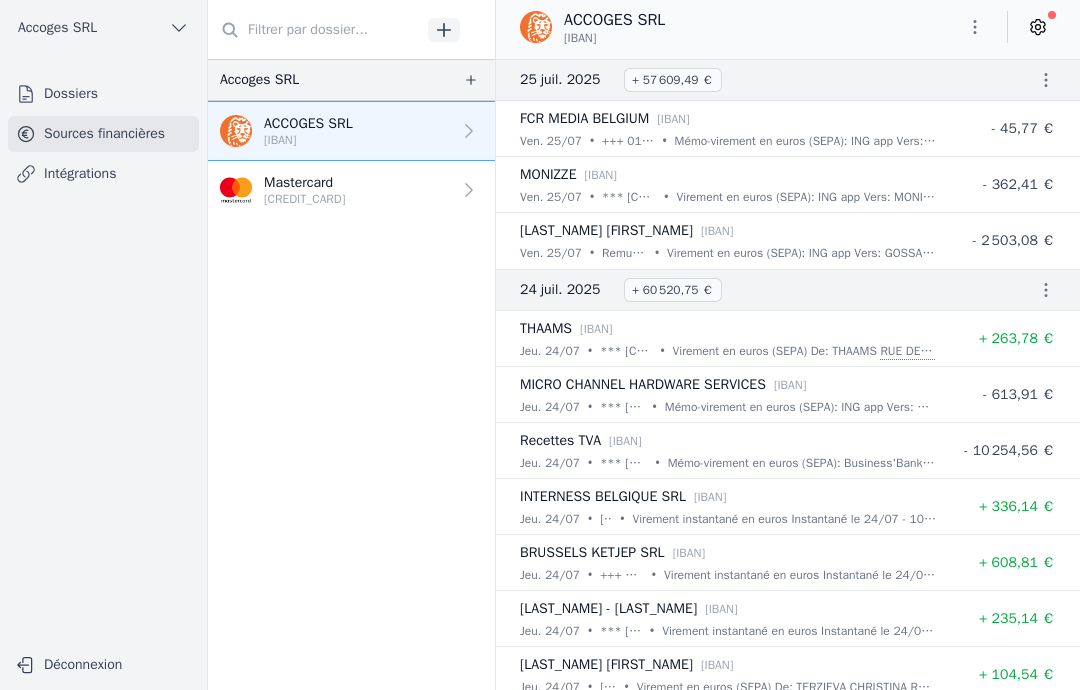 click 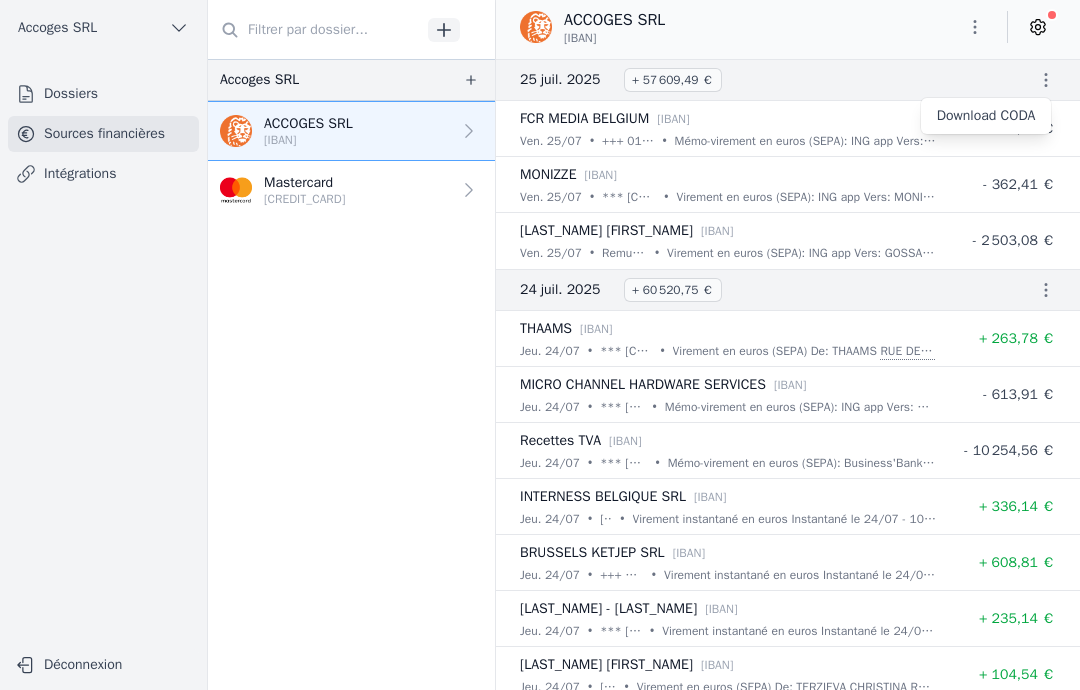 click at bounding box center (540, 345) 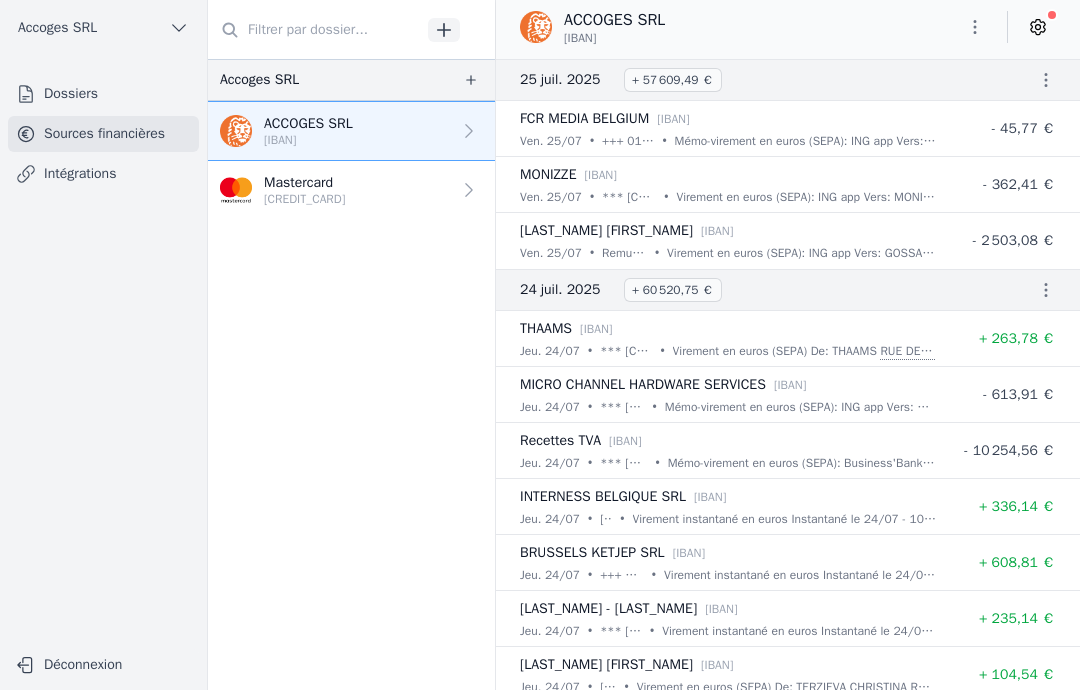 click 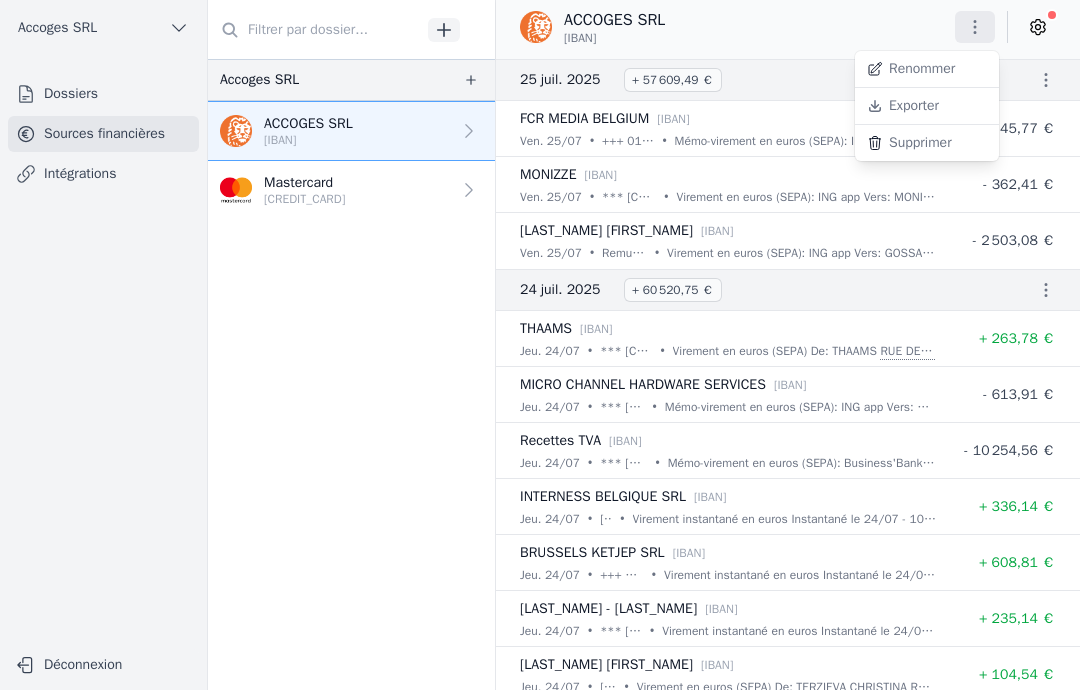 click at bounding box center [540, 345] 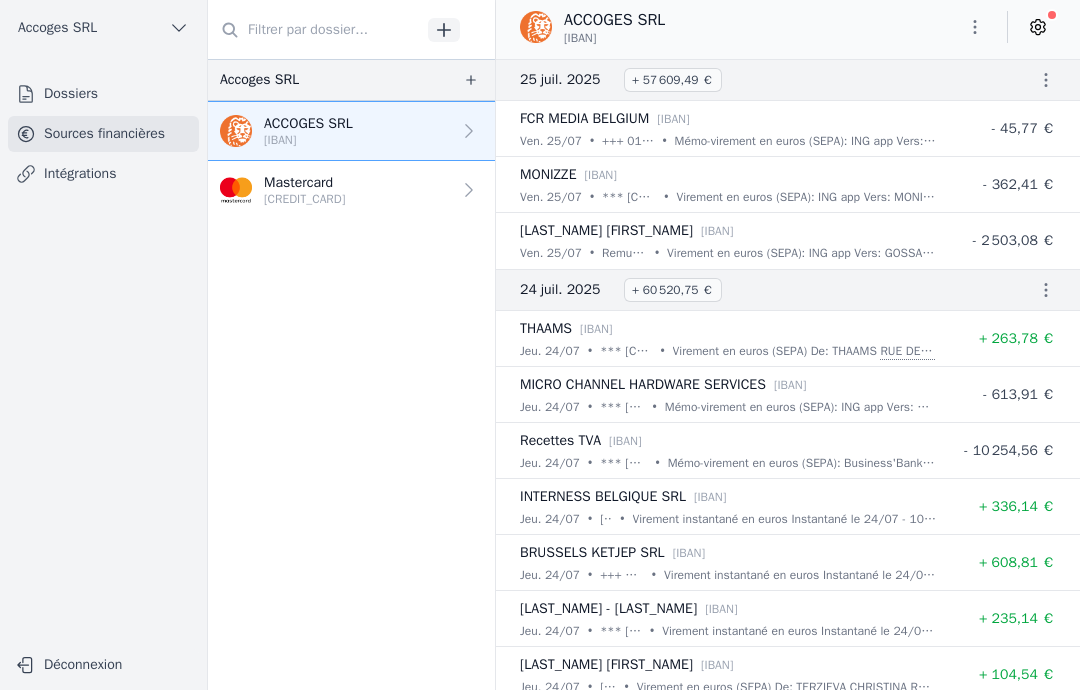 click 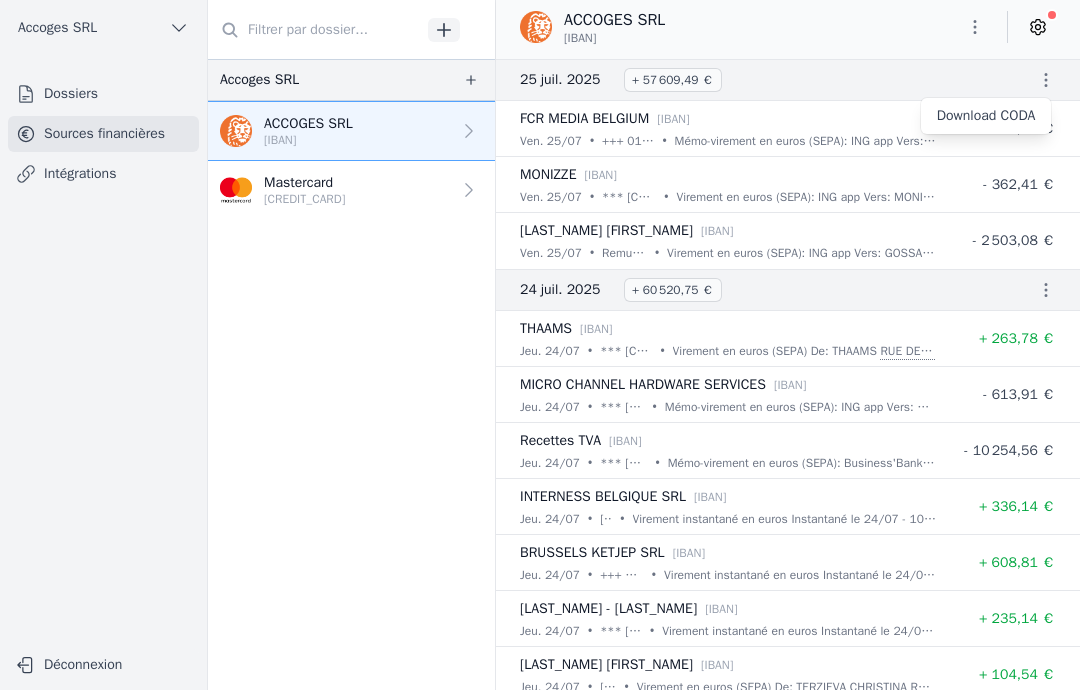 click at bounding box center [540, 345] 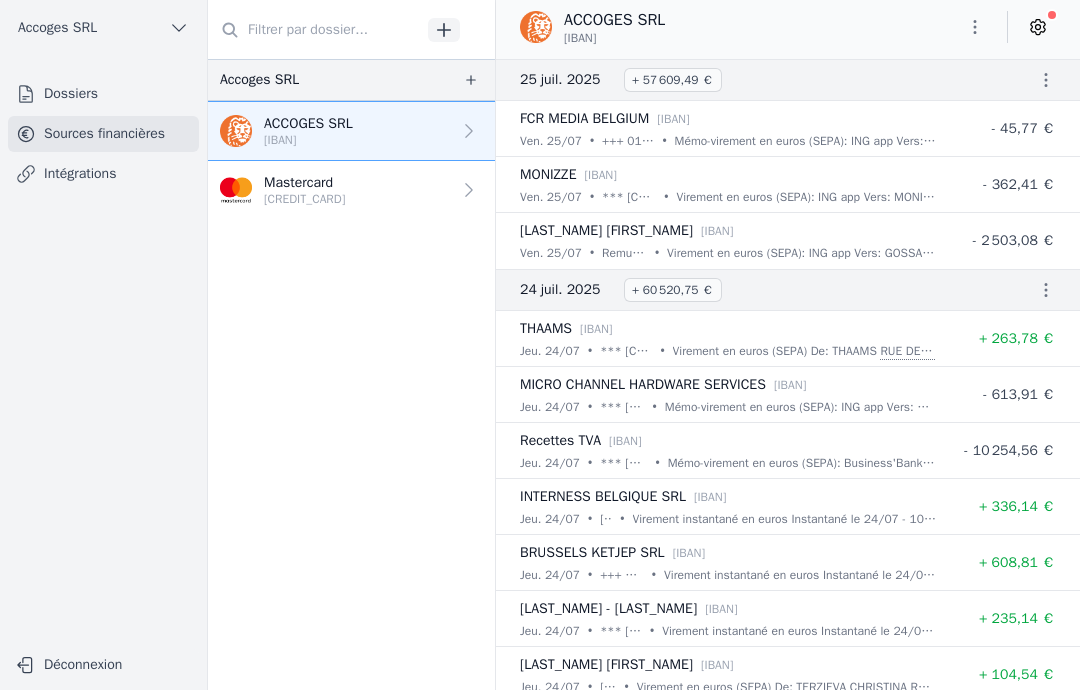 click on "Mastercard
[CREDIT_CARD]" at bounding box center [351, 190] 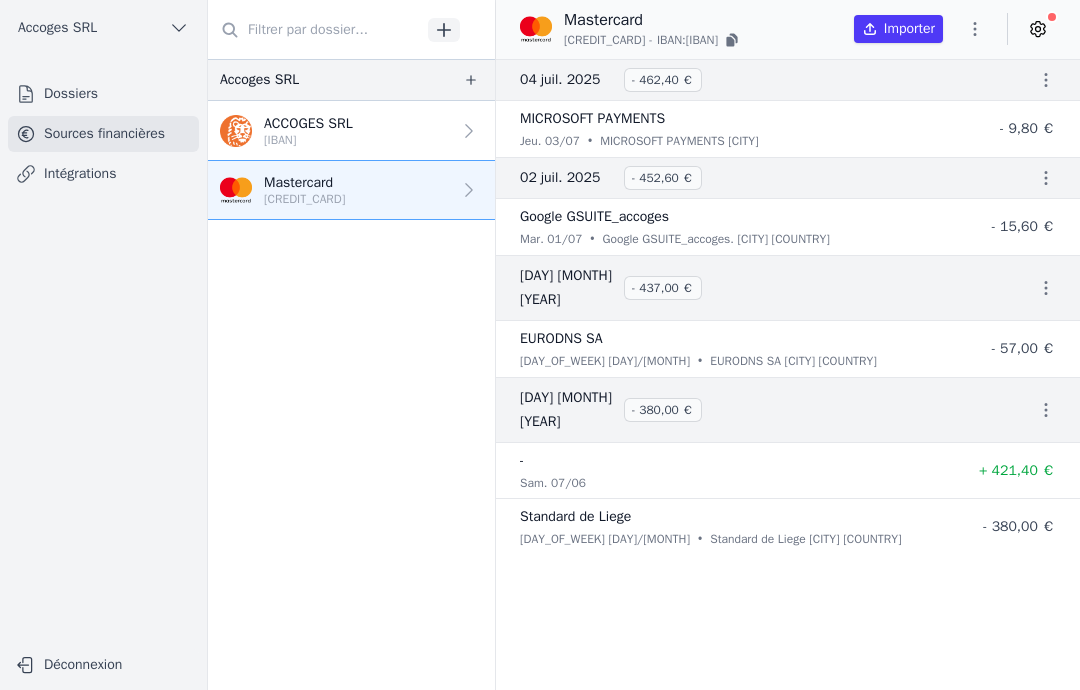 click on "ACCOGES SRL
[IBAN]" at bounding box center [351, 131] 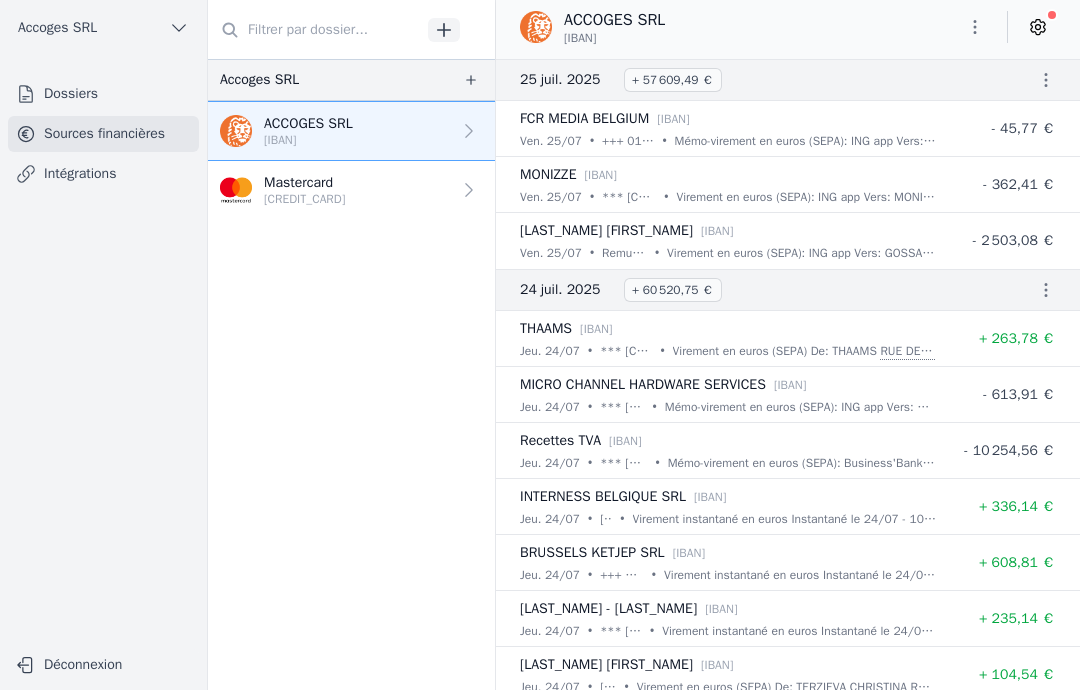 scroll, scrollTop: 0, scrollLeft: 0, axis: both 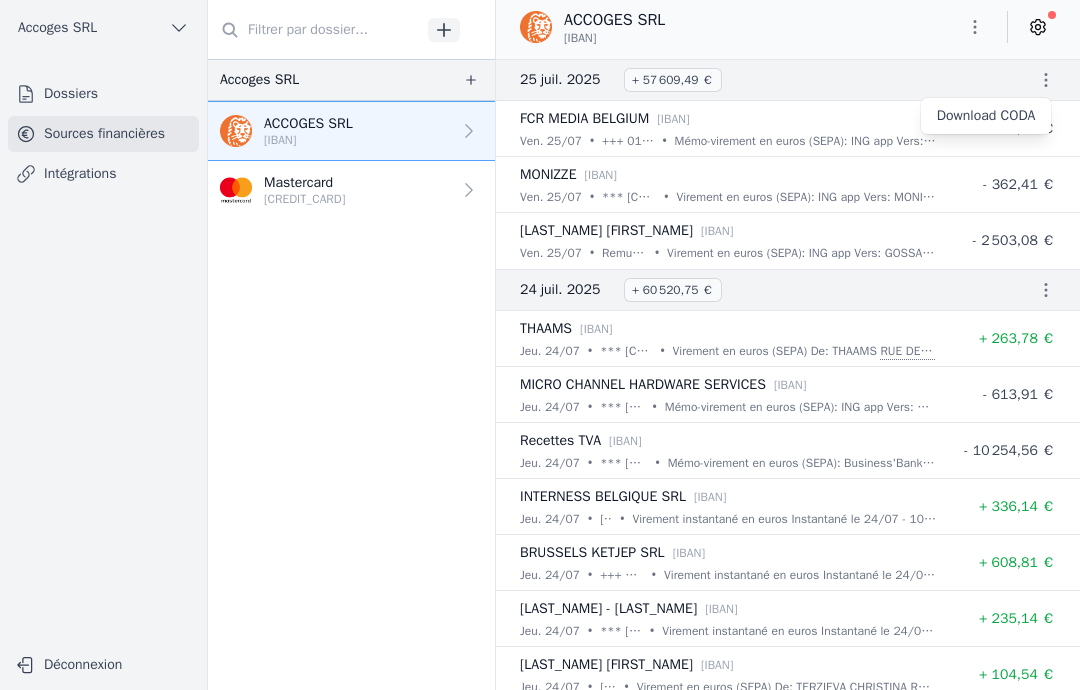 click at bounding box center (540, 345) 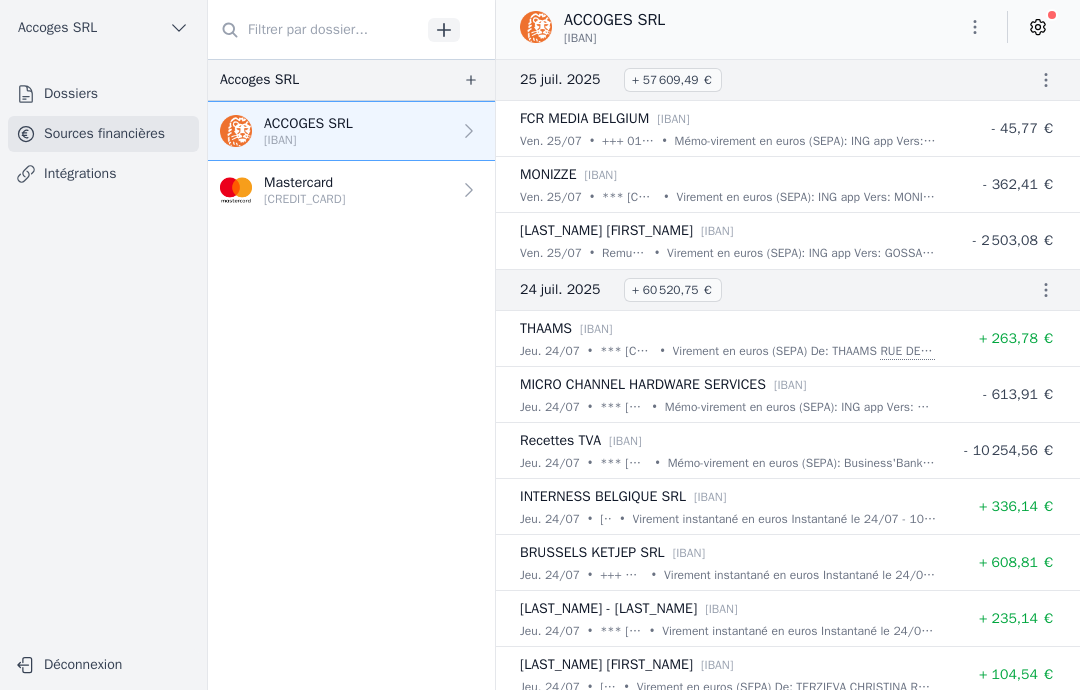 click on "Dossiers" at bounding box center [103, 94] 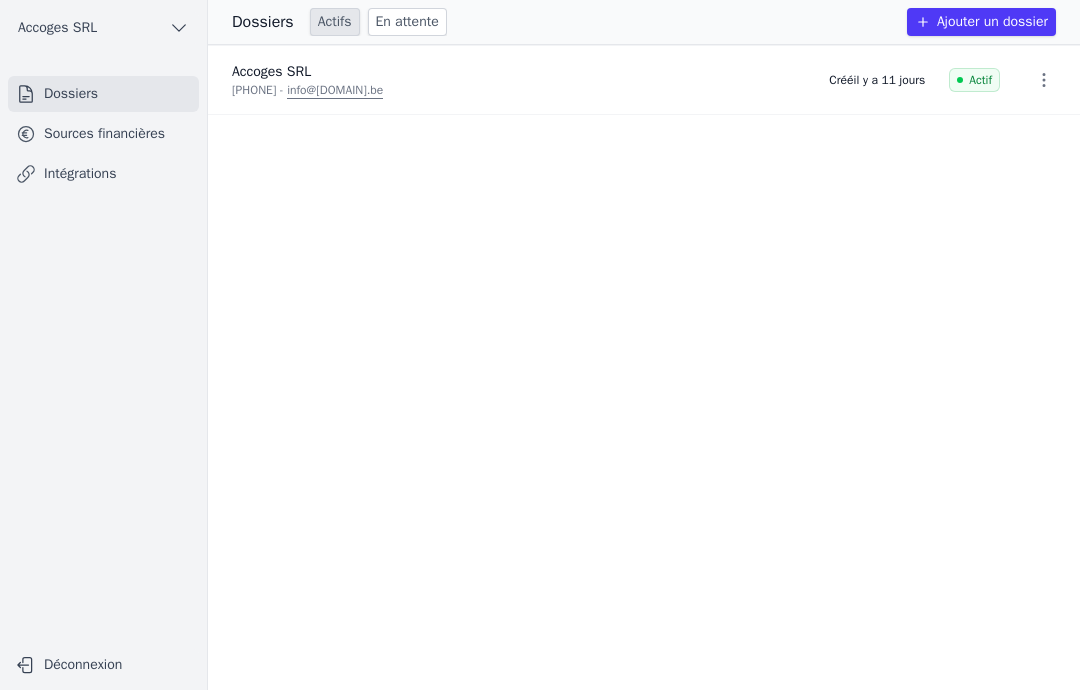 click on "Accoges SRL" at bounding box center [103, 28] 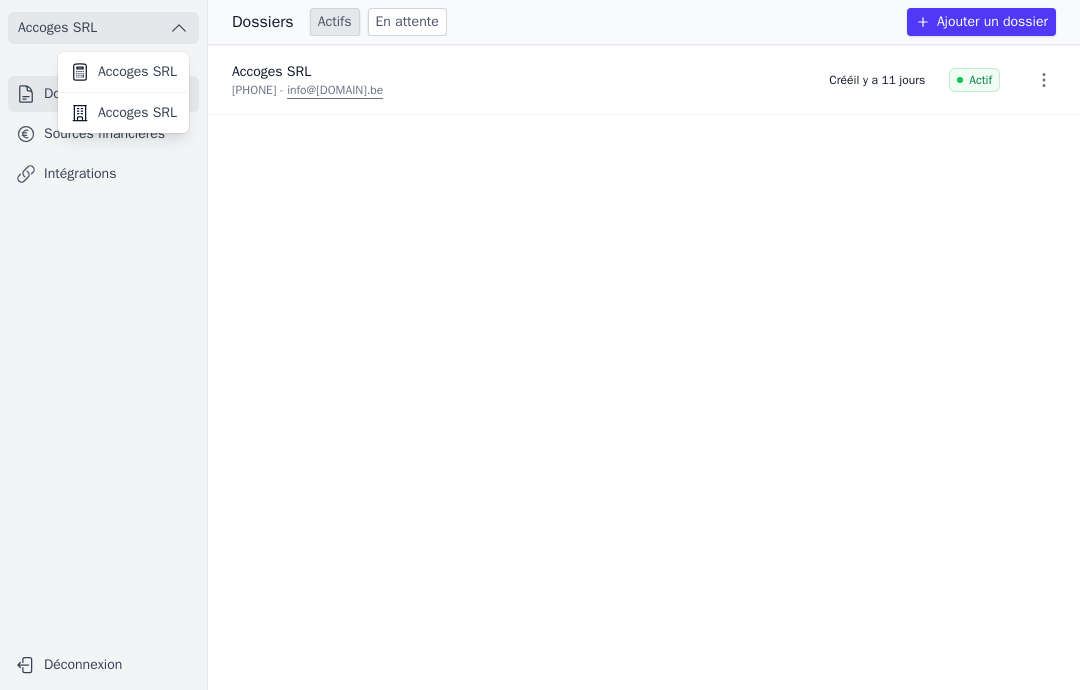 click on "Accoges SRL" at bounding box center (123, 113) 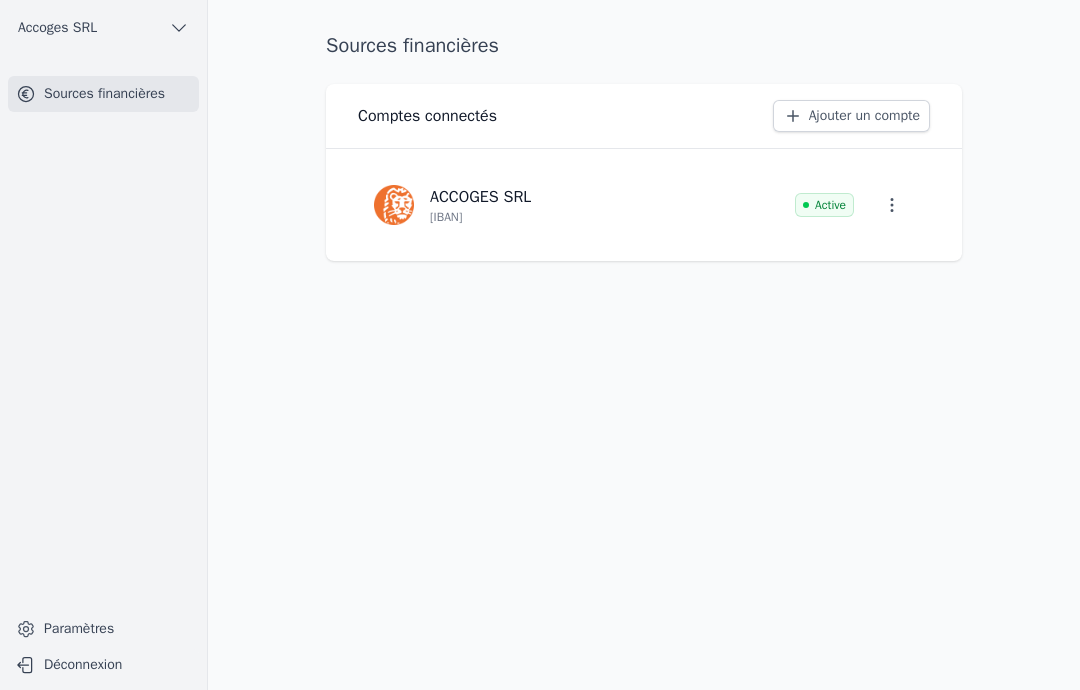click on "ACCOGES SRL" at bounding box center (480, 197) 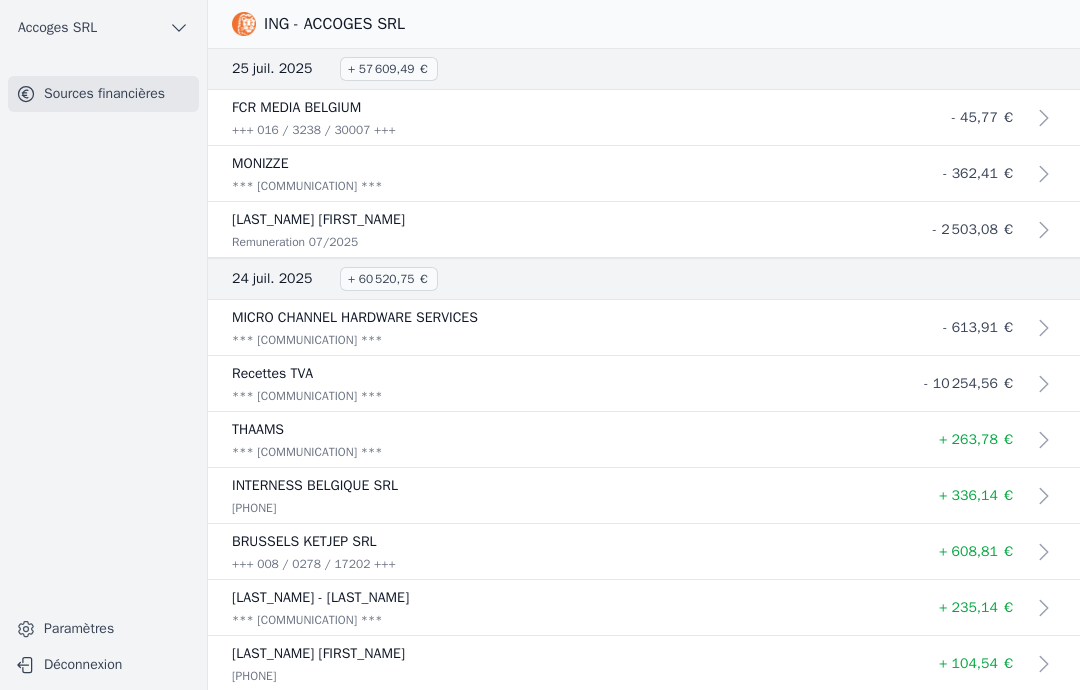 click on "Paramètres" at bounding box center (103, 629) 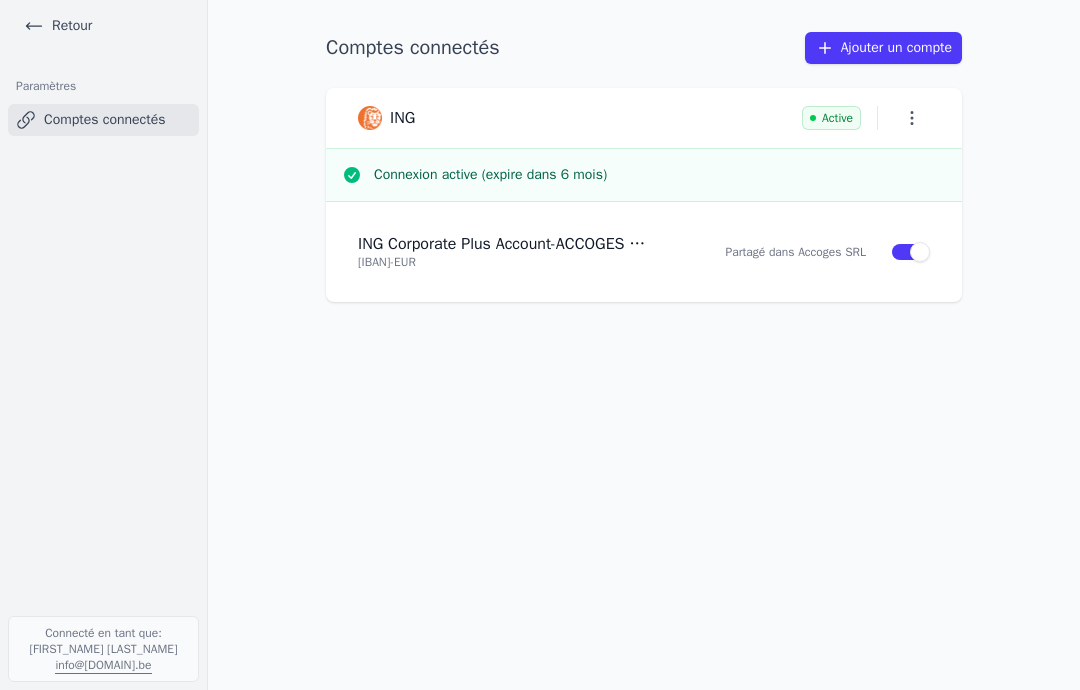 click at bounding box center [912, 118] 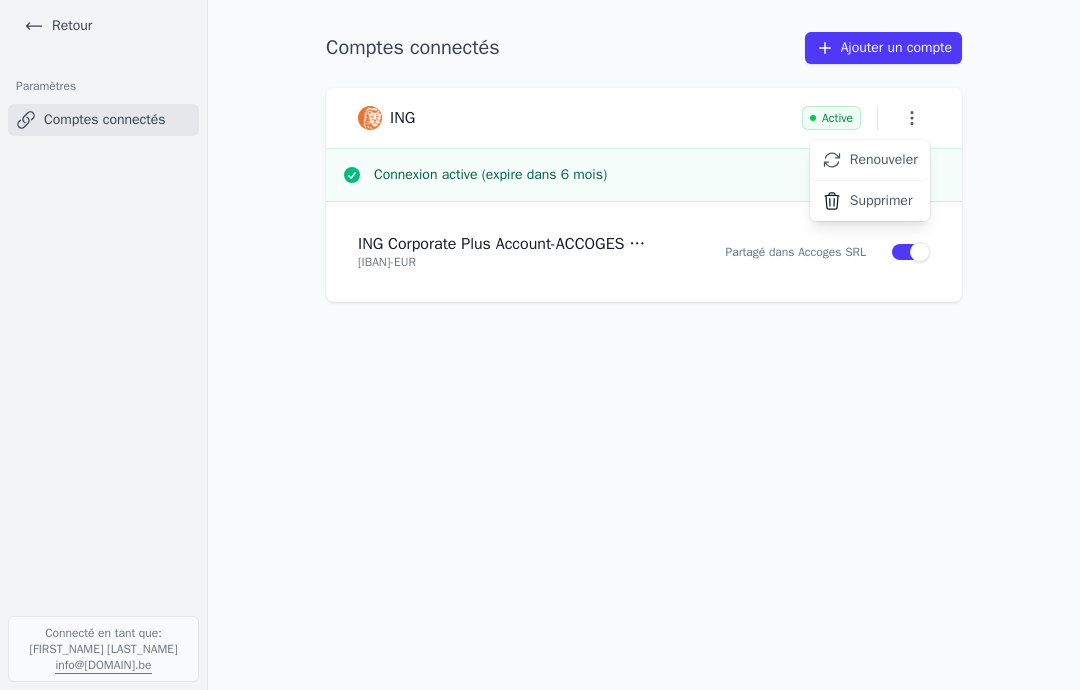 click at bounding box center (540, 345) 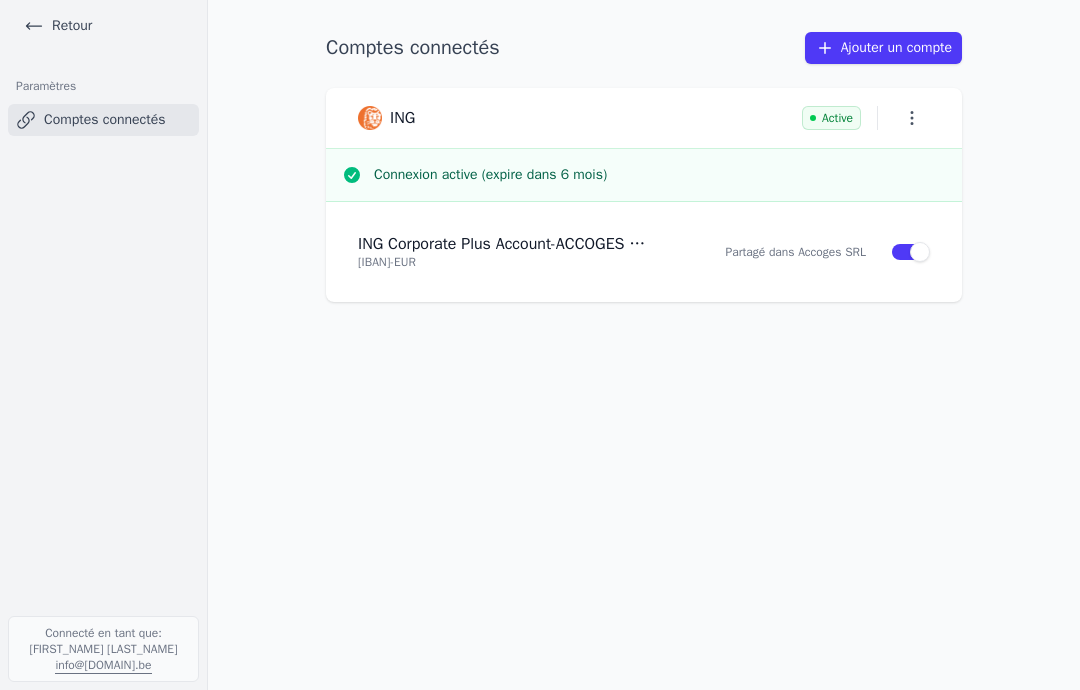 click on "Connexion active (expire dans 6 mois)" at bounding box center [660, 175] 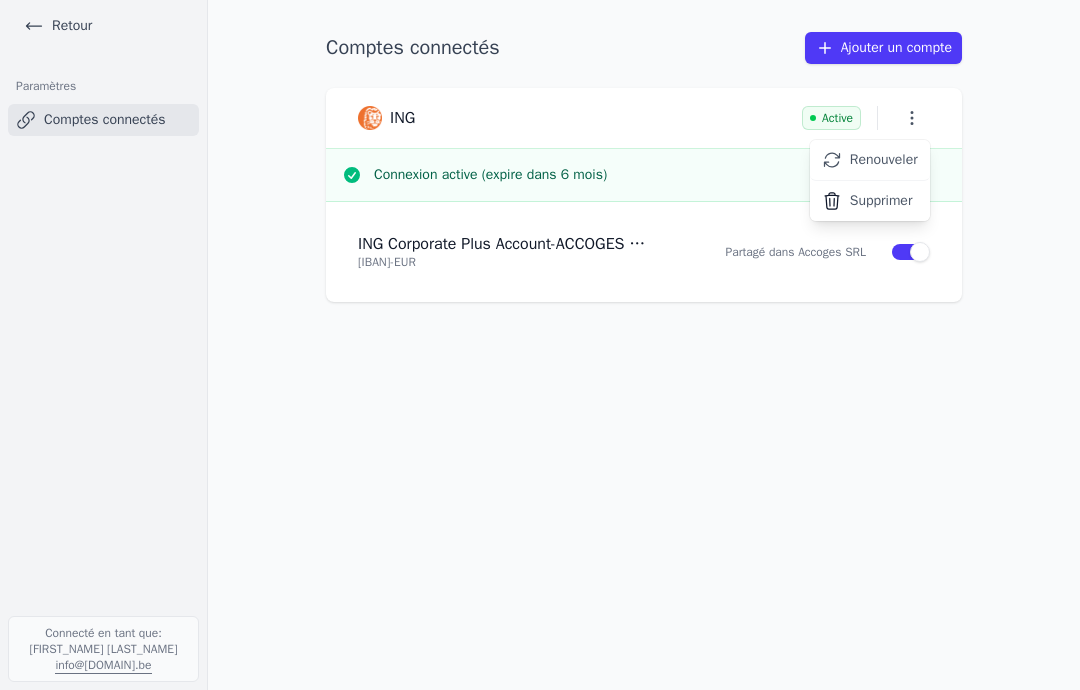 click at bounding box center [540, 345] 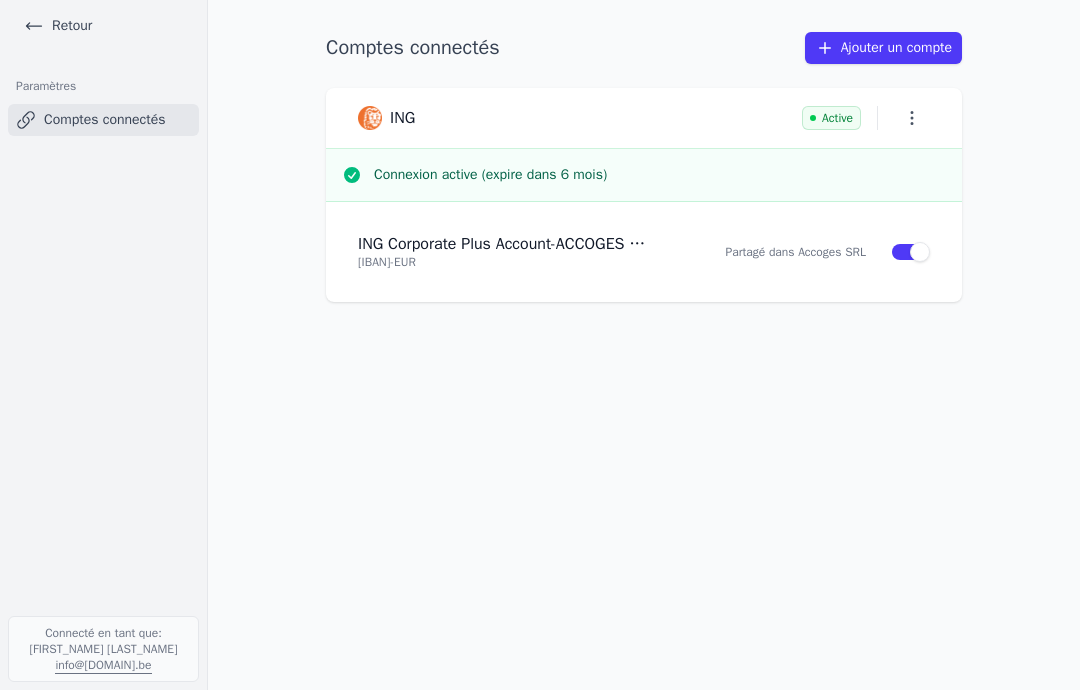 click on "Active" at bounding box center (831, 118) 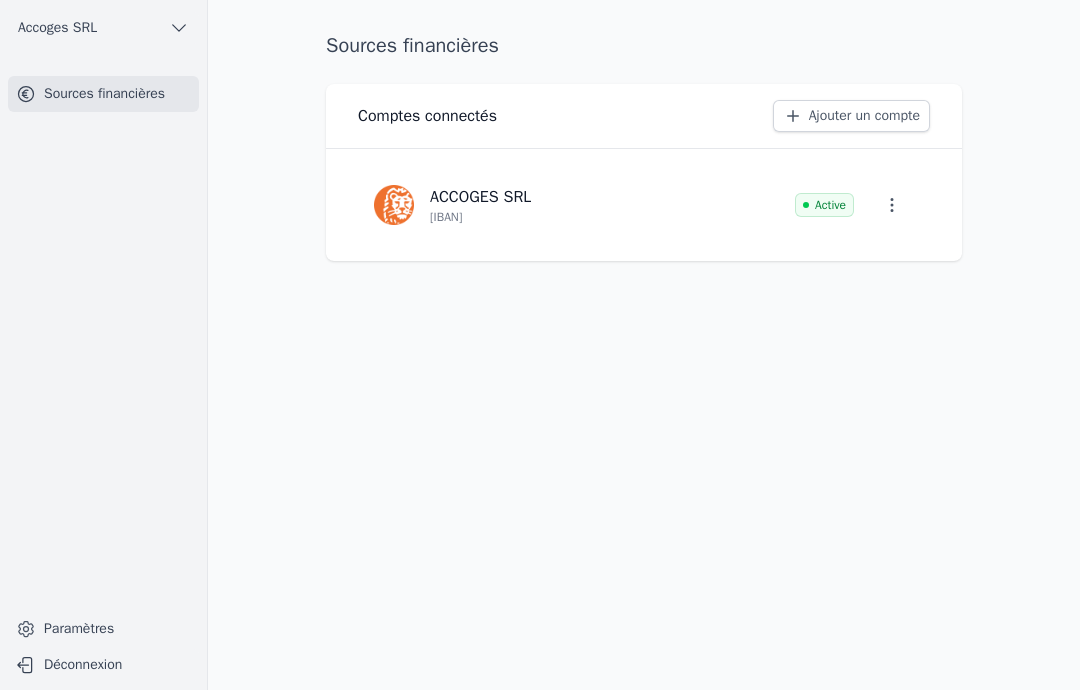 click on "Accoges SRL" at bounding box center (103, 28) 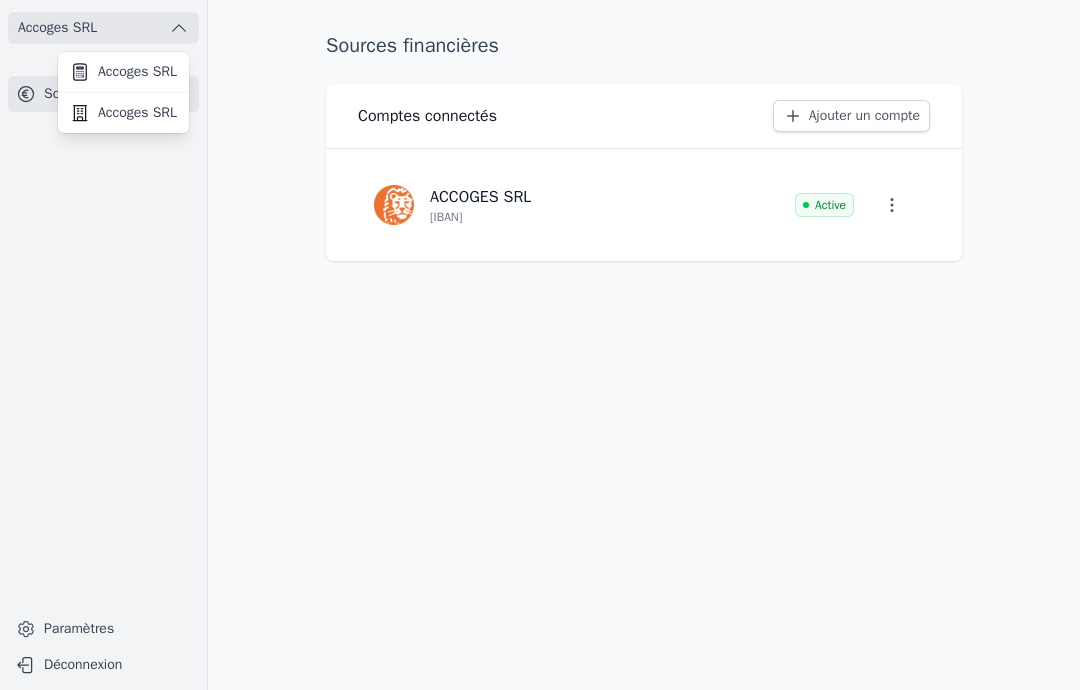 click at bounding box center (540, 345) 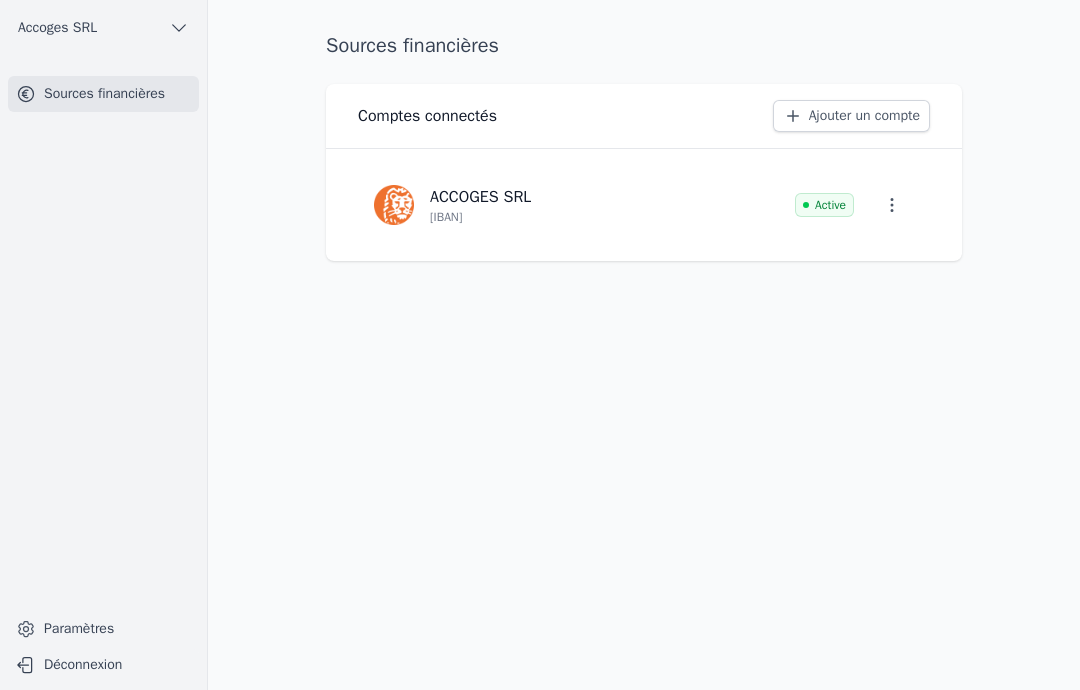 click on "Déconnexion" at bounding box center [103, 665] 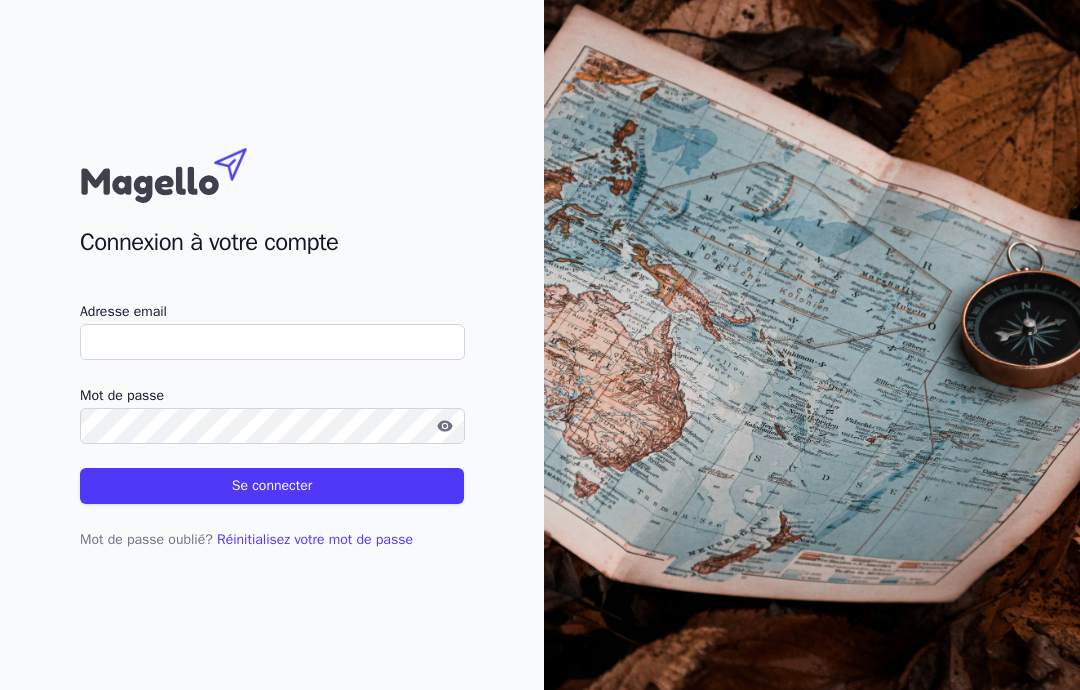 scroll, scrollTop: 0, scrollLeft: 0, axis: both 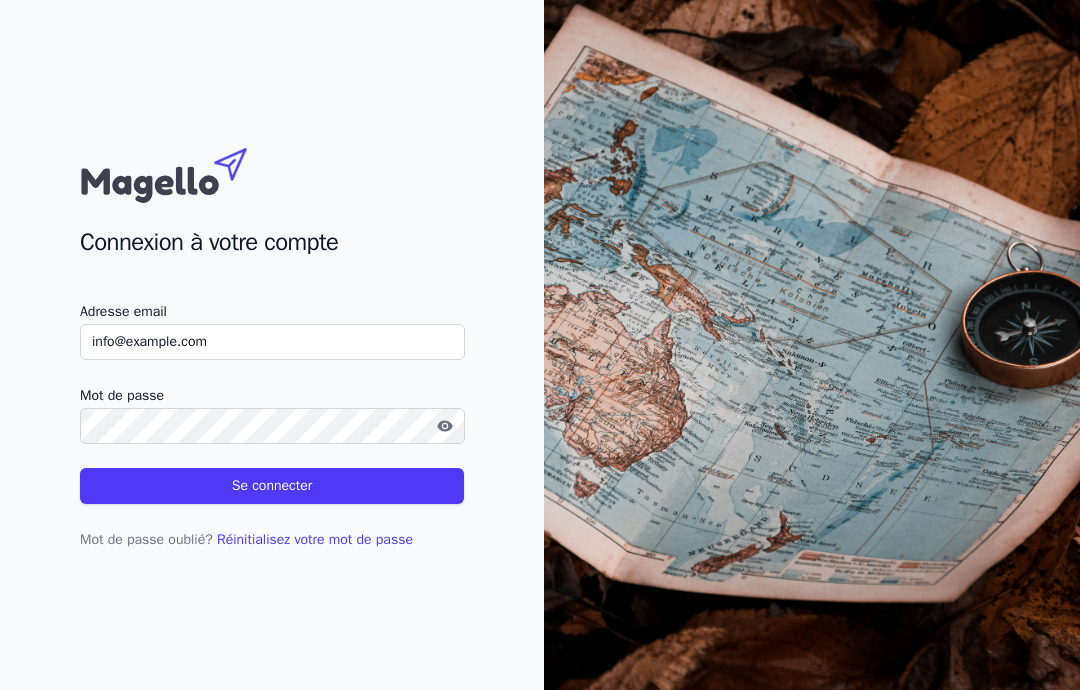 click on "Se connecter" at bounding box center (272, 486) 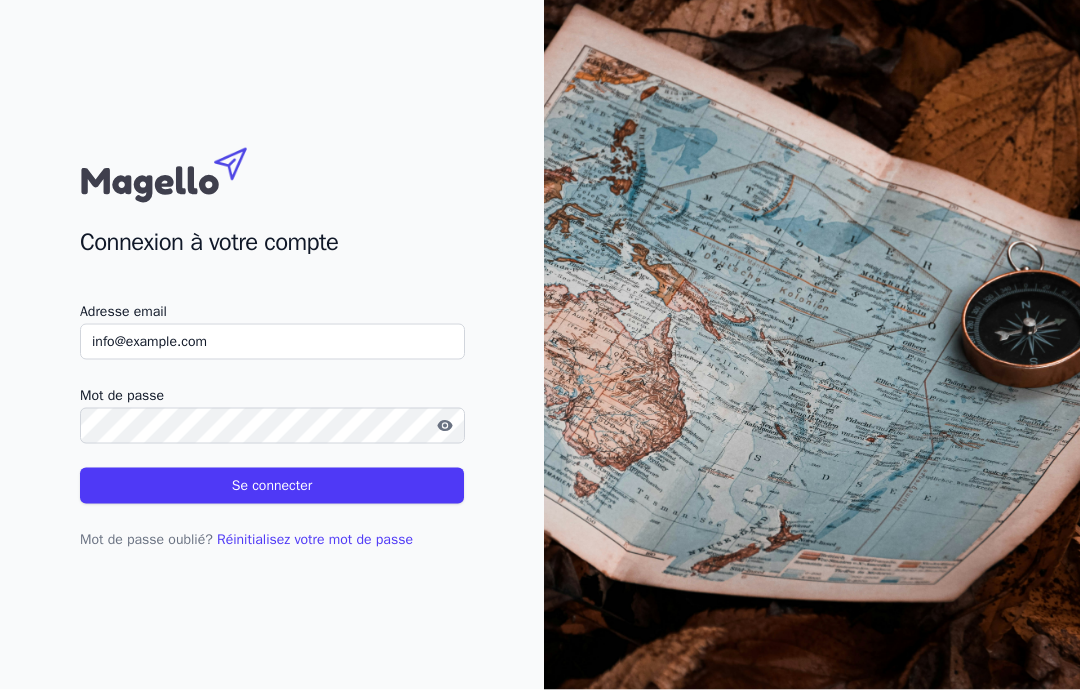 scroll, scrollTop: 80, scrollLeft: 0, axis: vertical 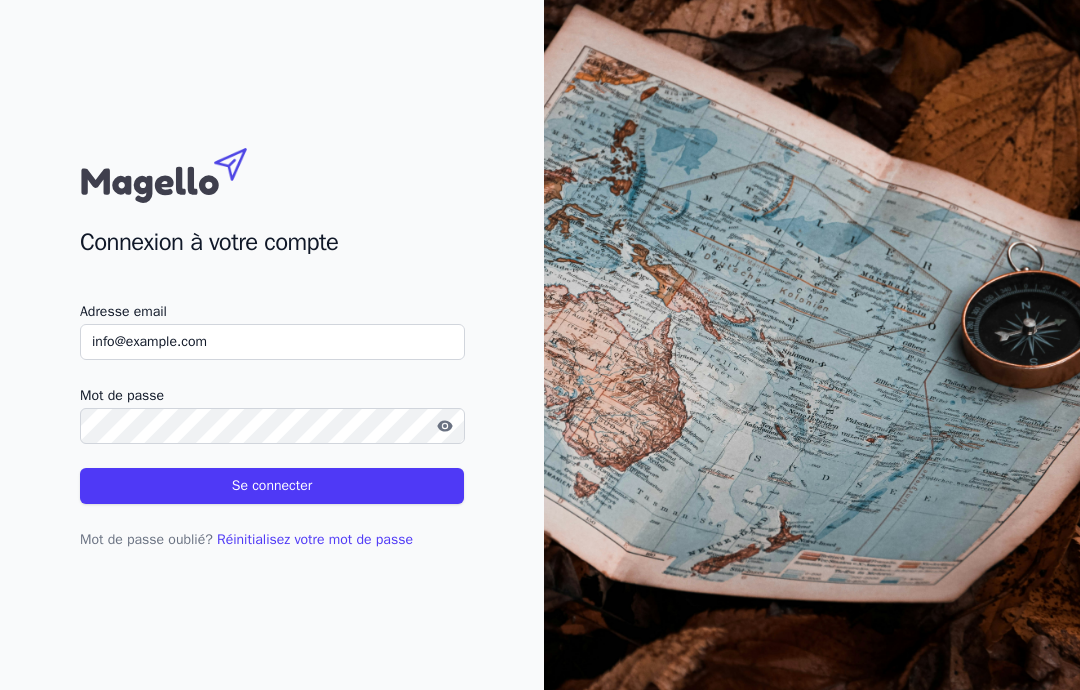 click on "Se connecter" at bounding box center (272, 486) 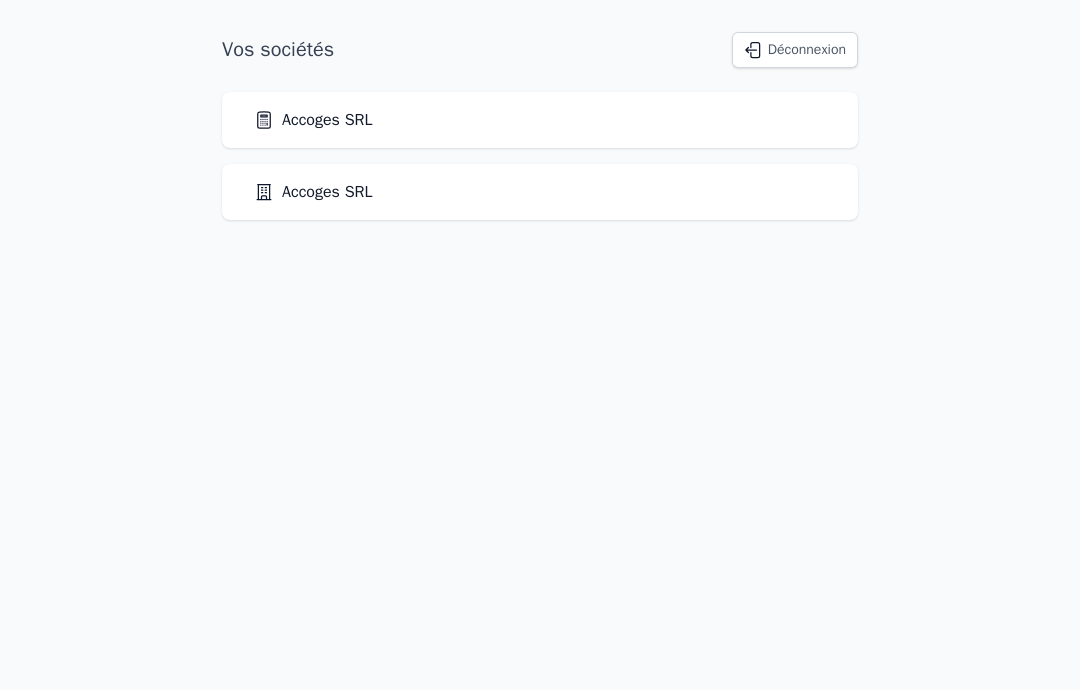 scroll, scrollTop: 0, scrollLeft: 0, axis: both 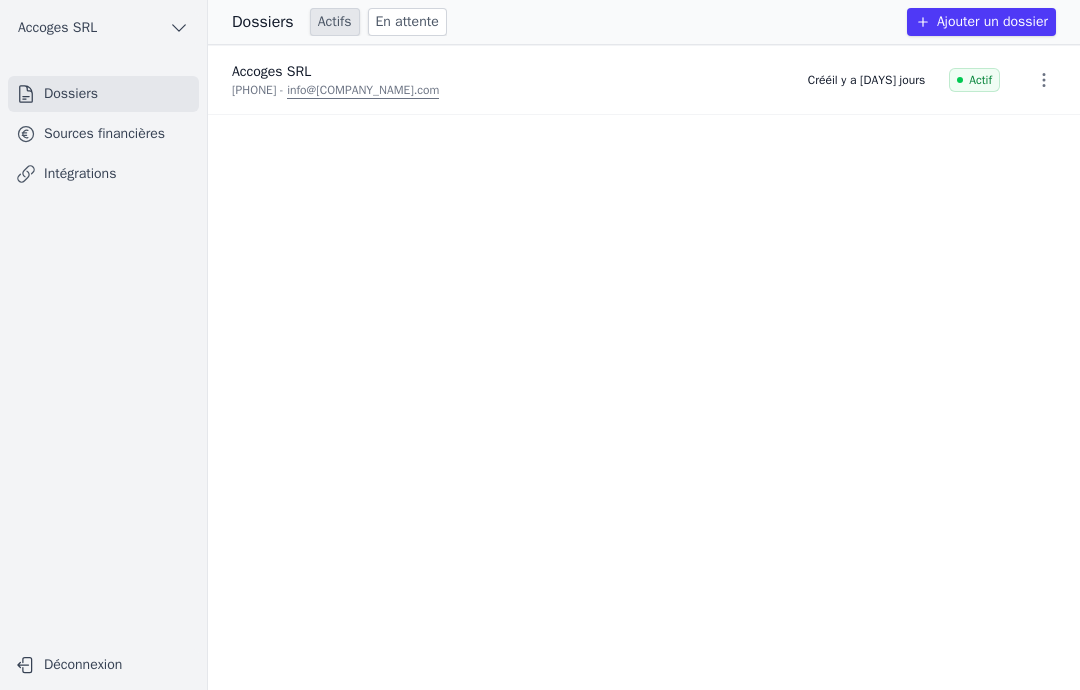 click on "Accoges SRL" at bounding box center [103, 28] 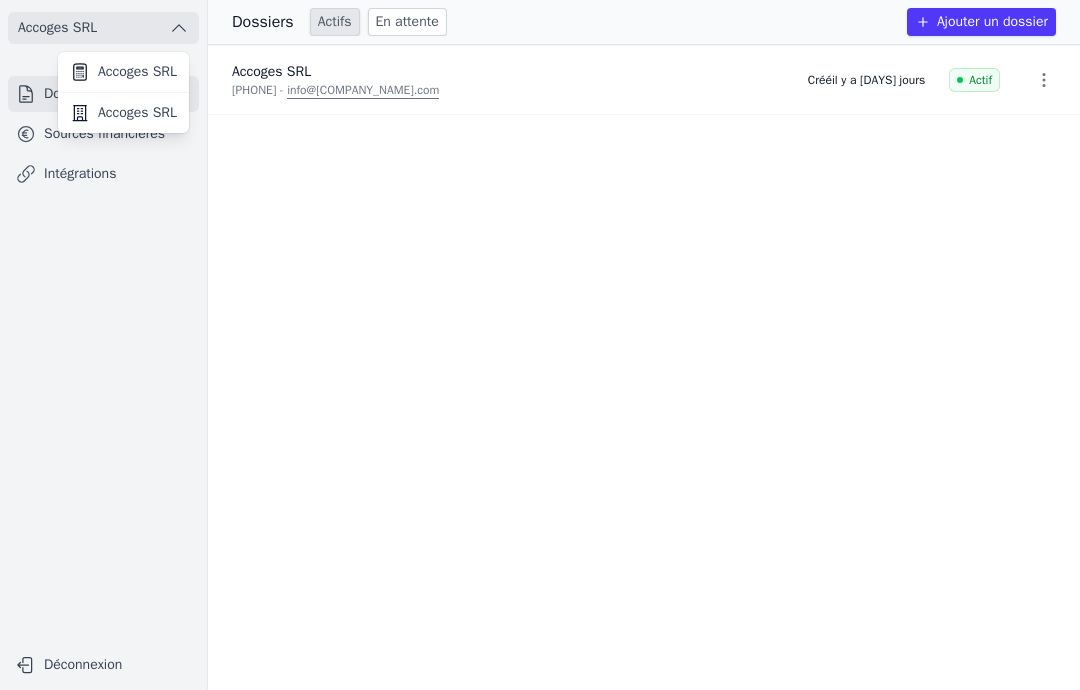 click at bounding box center [540, 345] 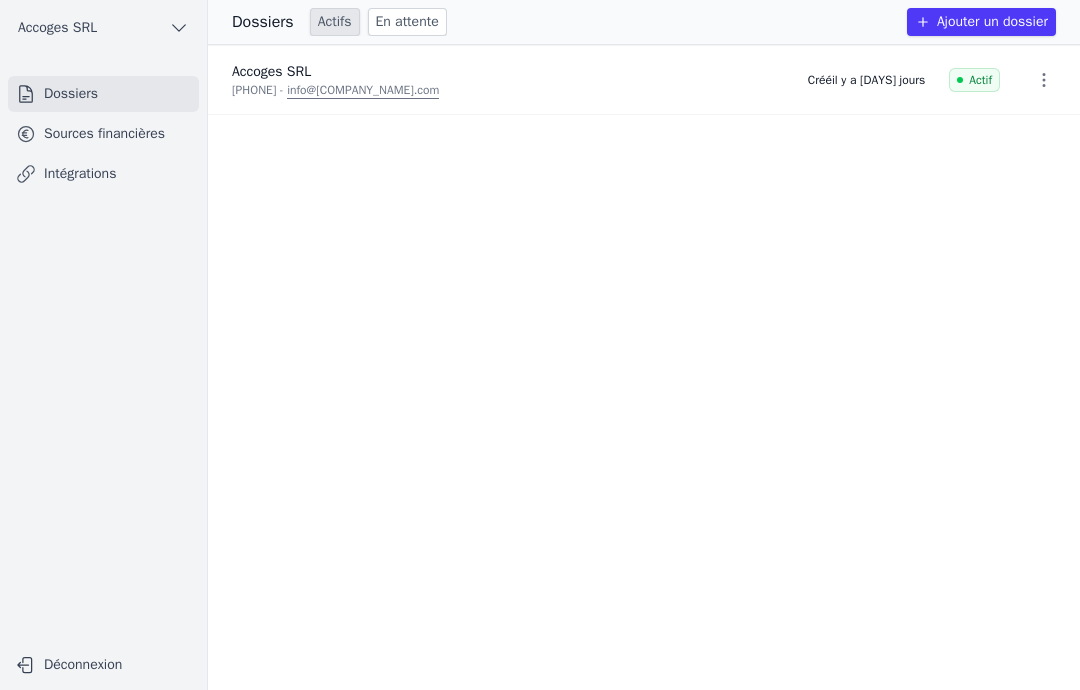 click 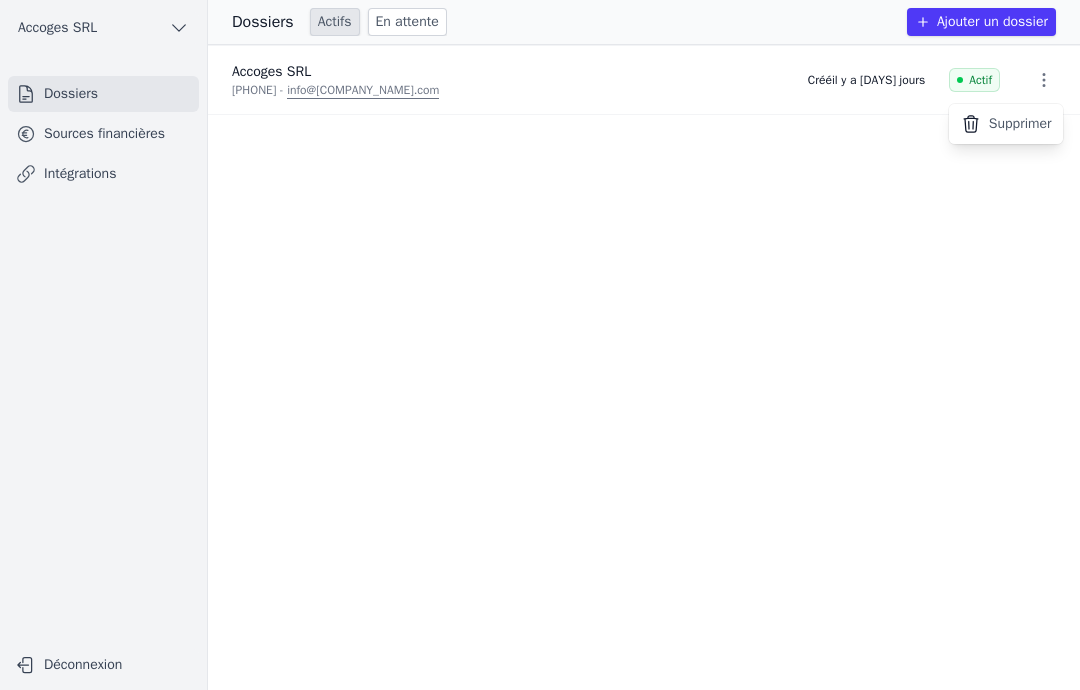 click at bounding box center (540, 345) 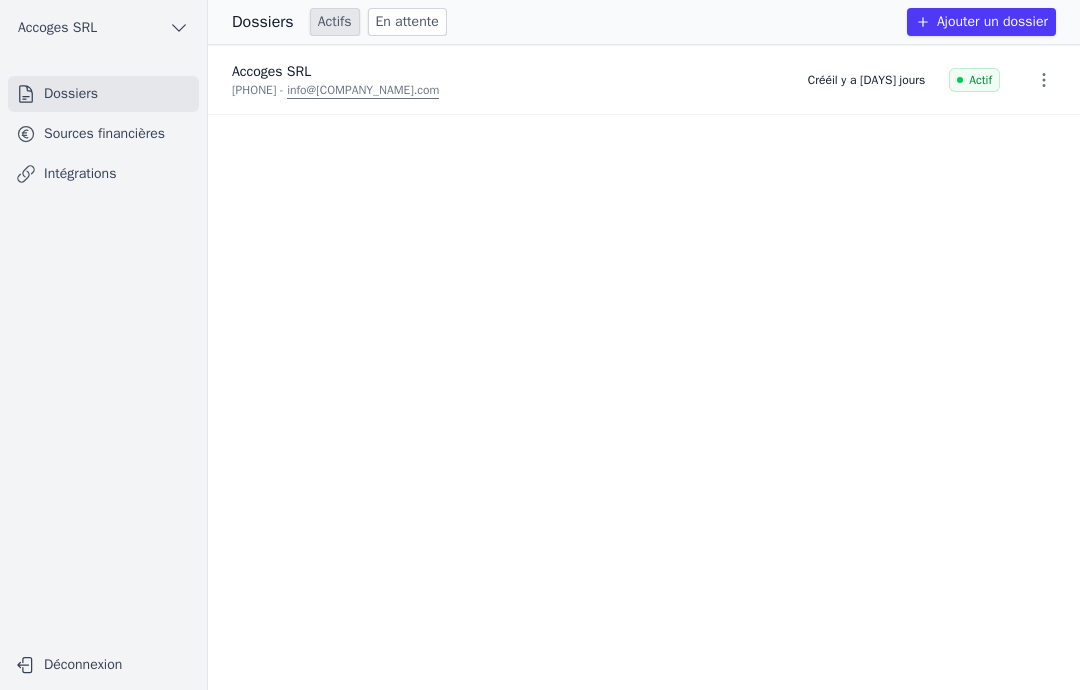 click on "[PHONE] - info@[COMPANY_NAME].com" at bounding box center [508, 90] 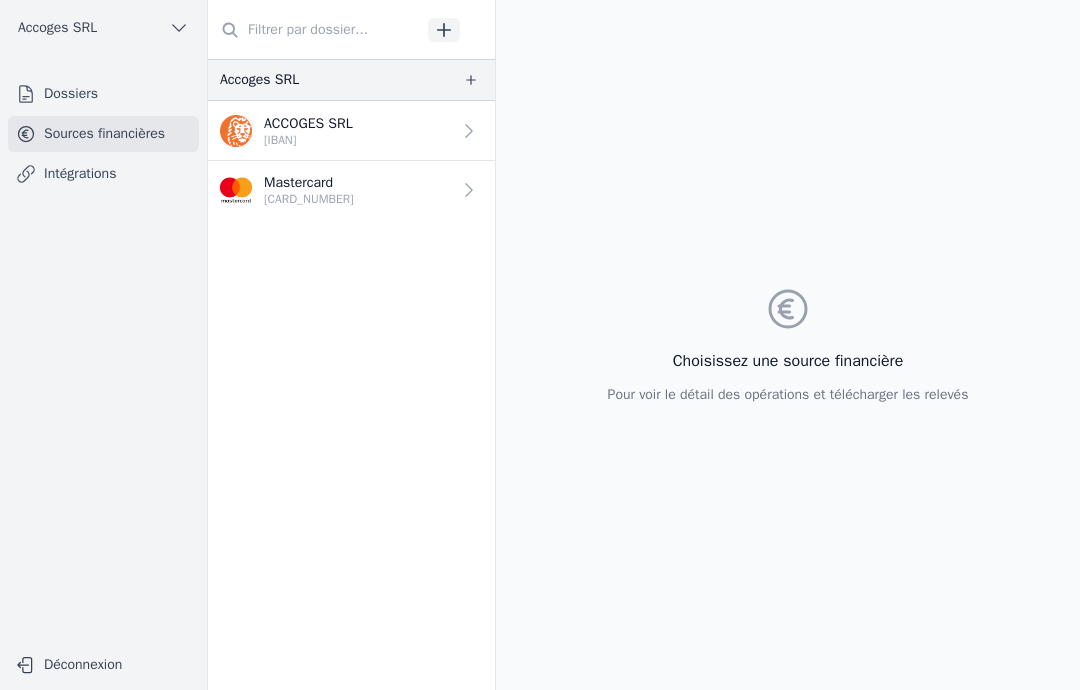 click on "ACCOGES SRL" at bounding box center [308, 124] 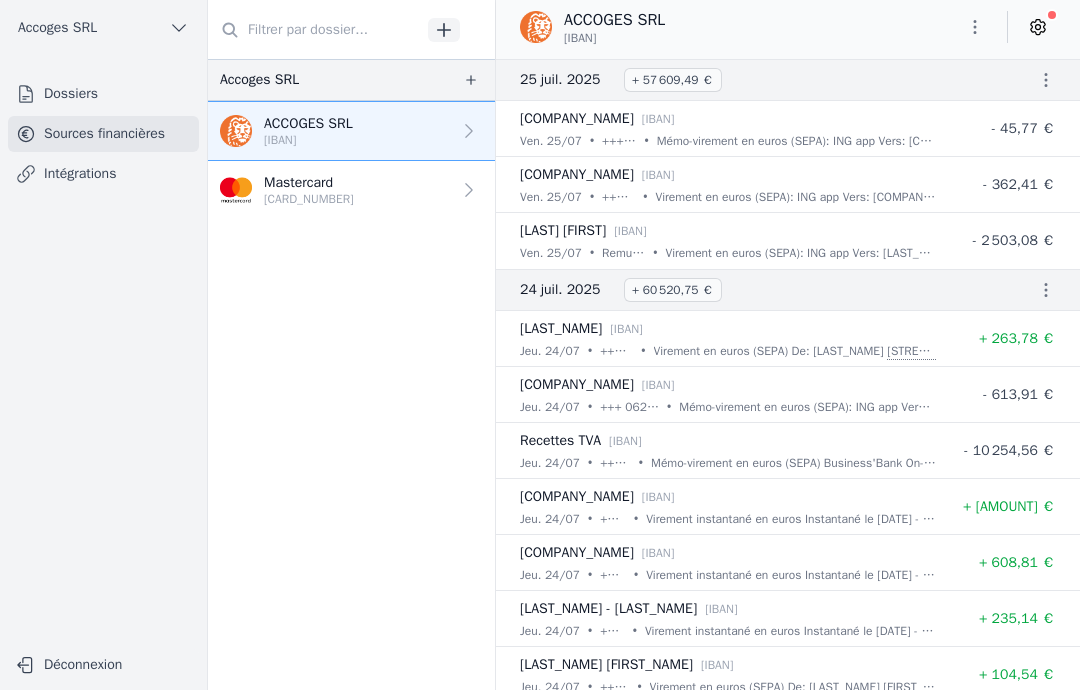 scroll, scrollTop: 0, scrollLeft: 0, axis: both 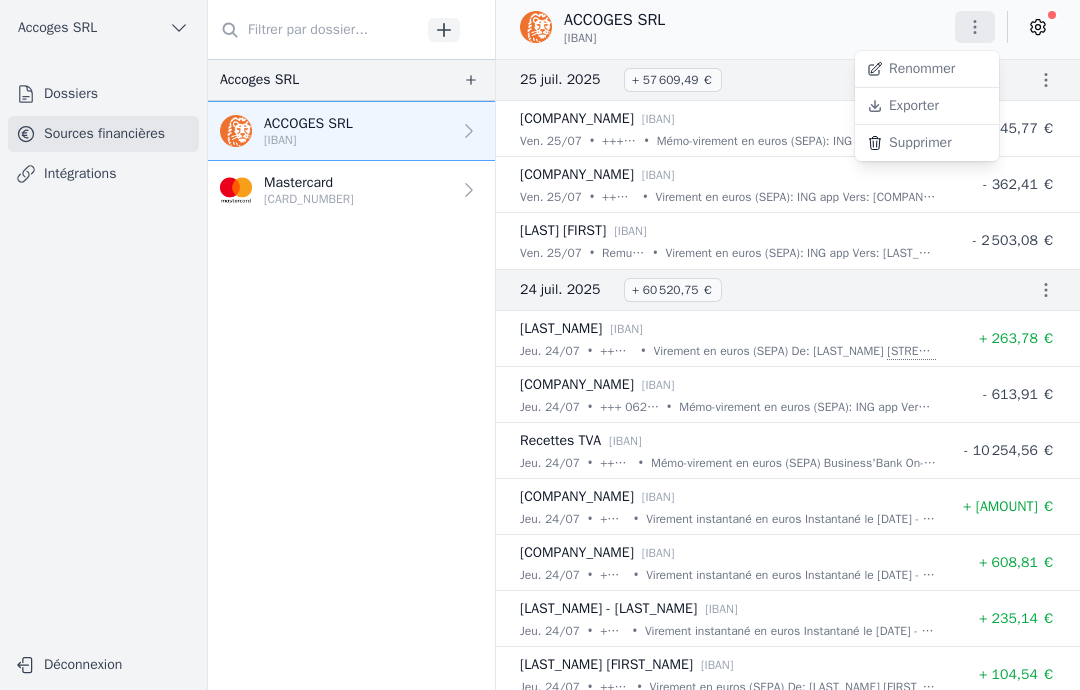 click at bounding box center [540, 345] 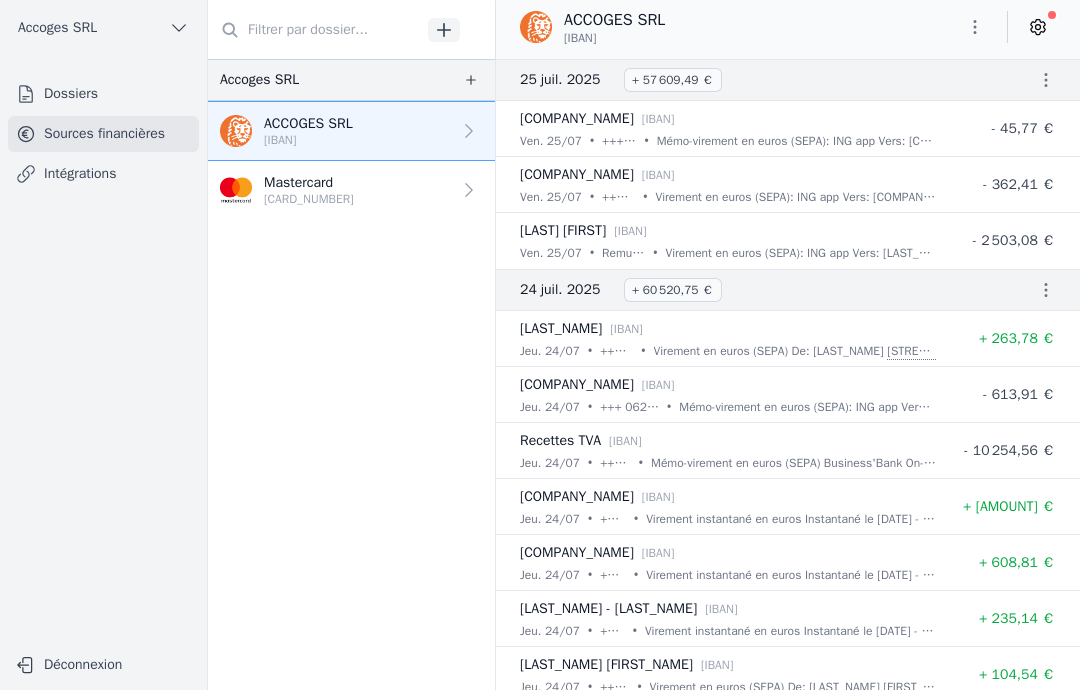 click 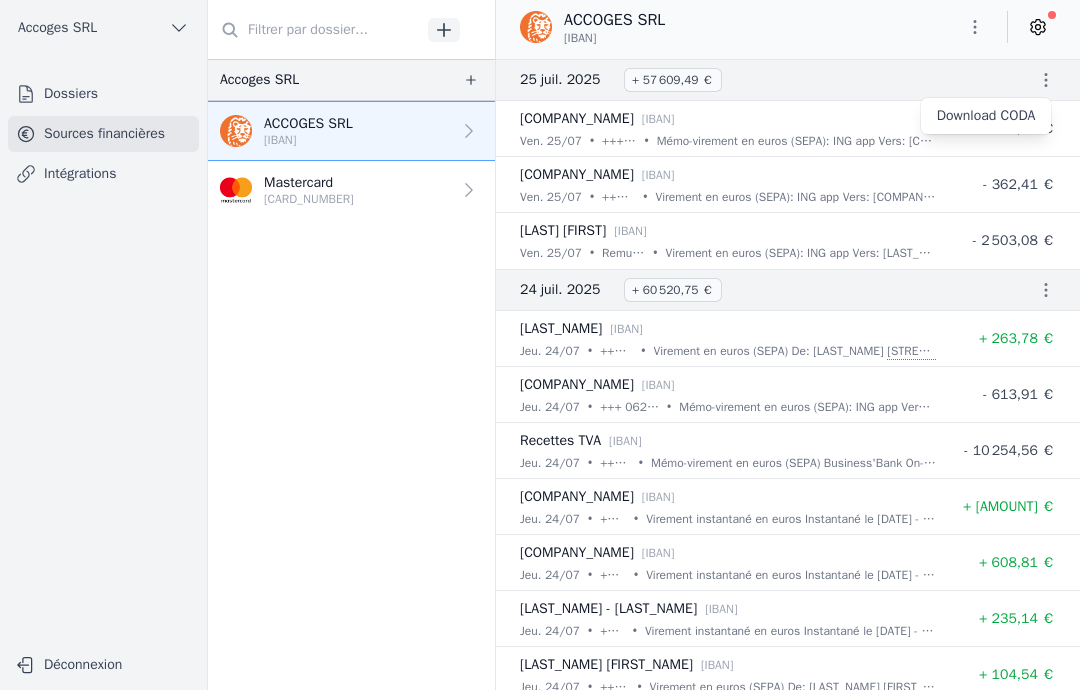 click at bounding box center [540, 345] 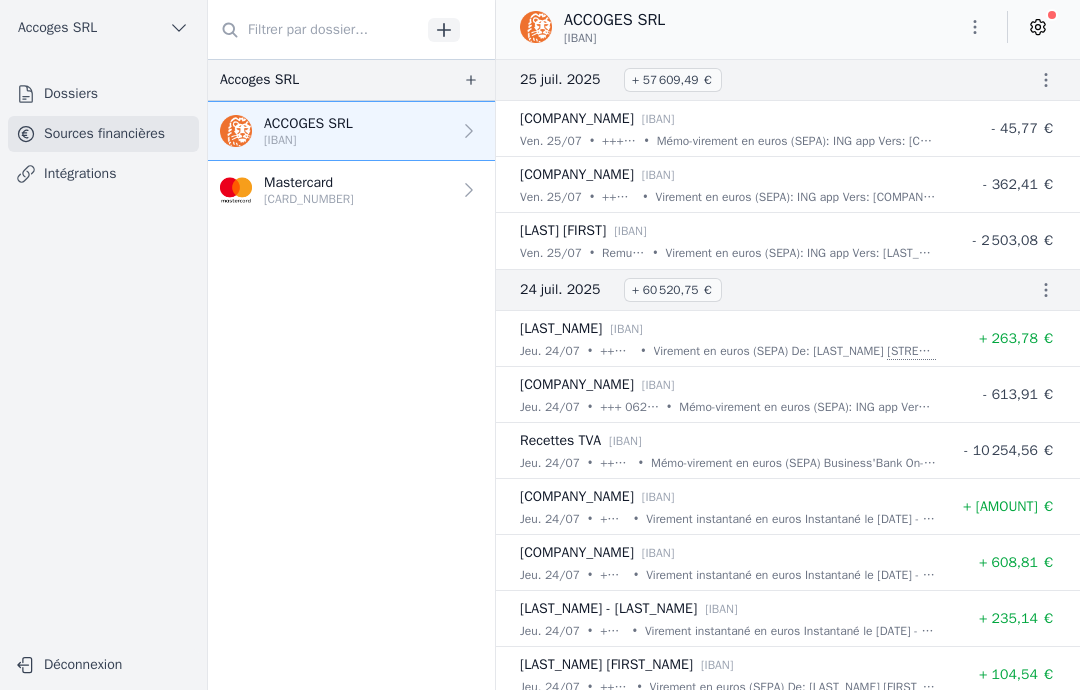 click on "Déconnexion" at bounding box center (103, 665) 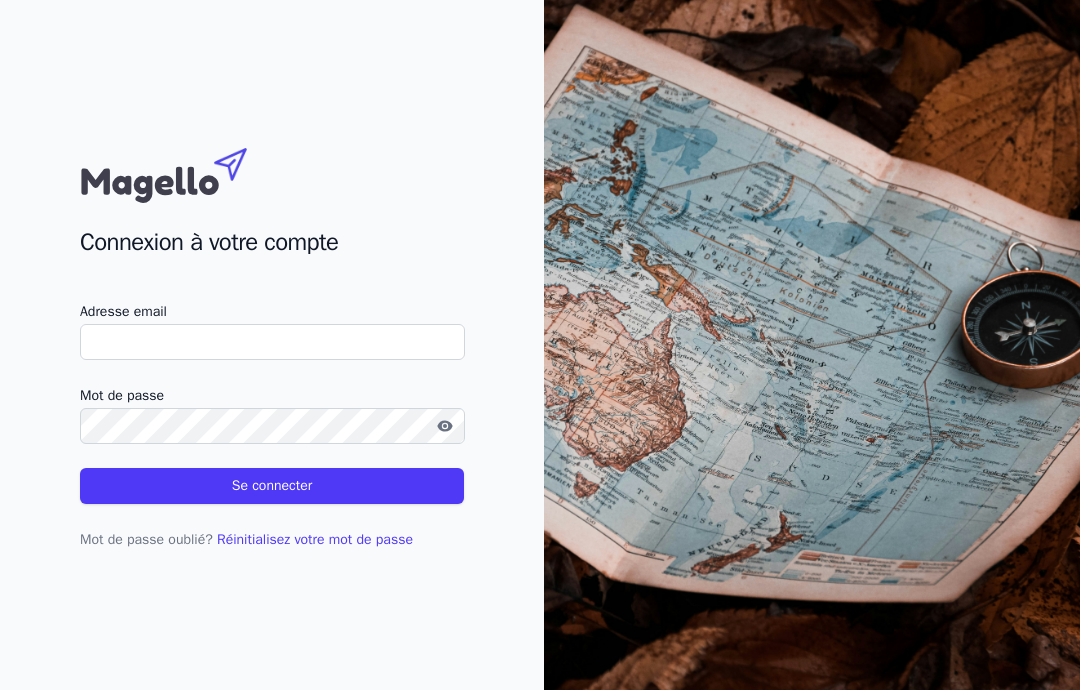 scroll, scrollTop: 0, scrollLeft: 0, axis: both 